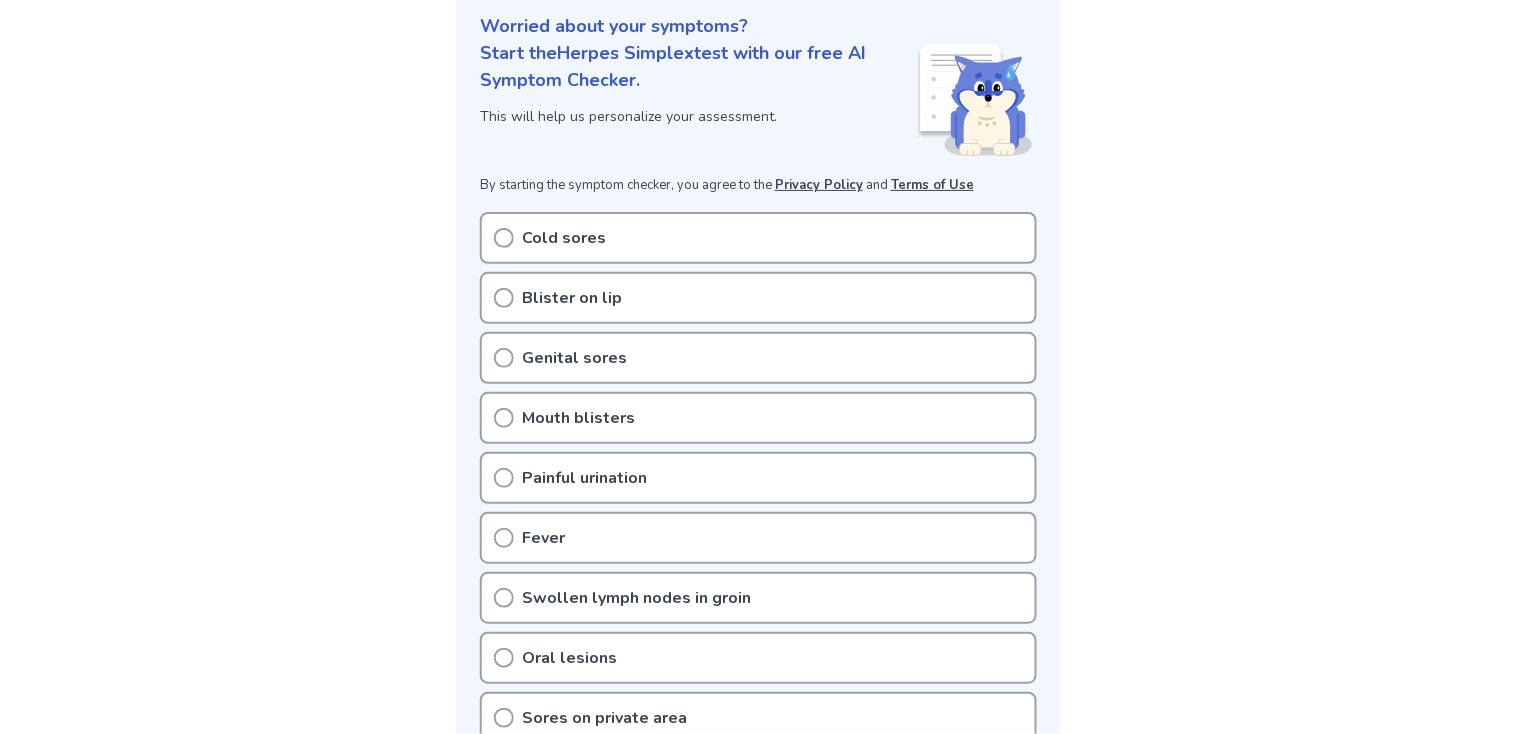 scroll, scrollTop: 246, scrollLeft: 0, axis: vertical 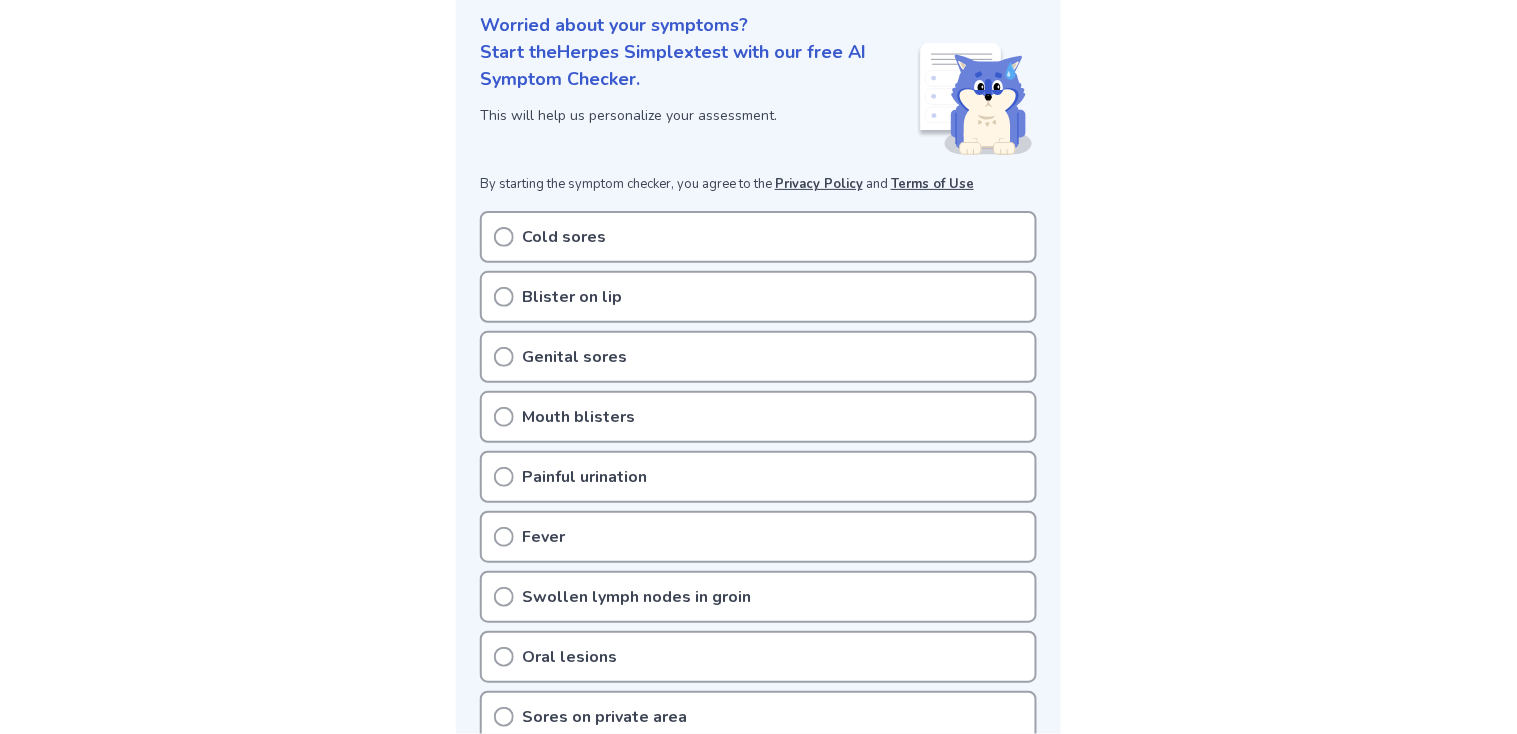 click on "Cold sores" at bounding box center [758, 237] 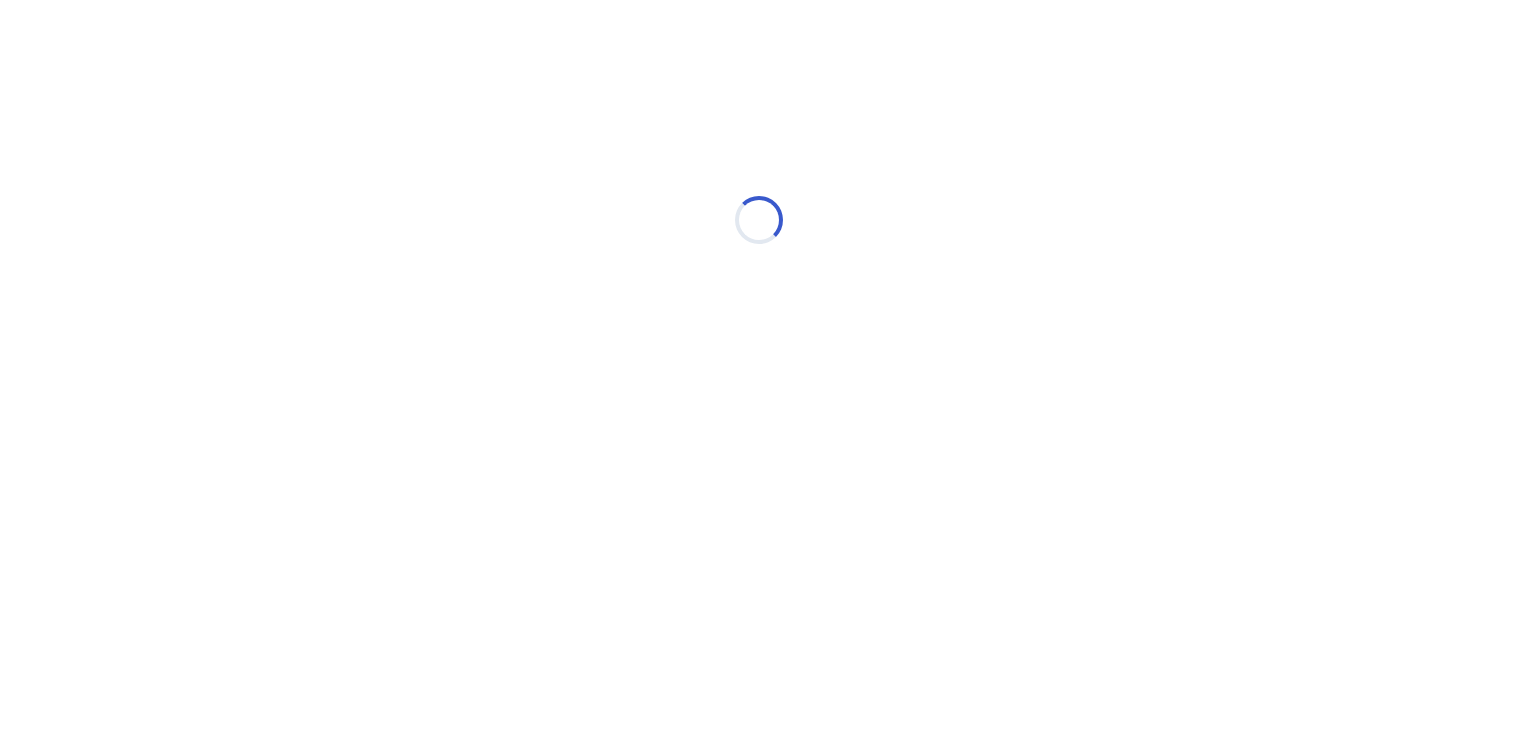 scroll, scrollTop: 0, scrollLeft: 0, axis: both 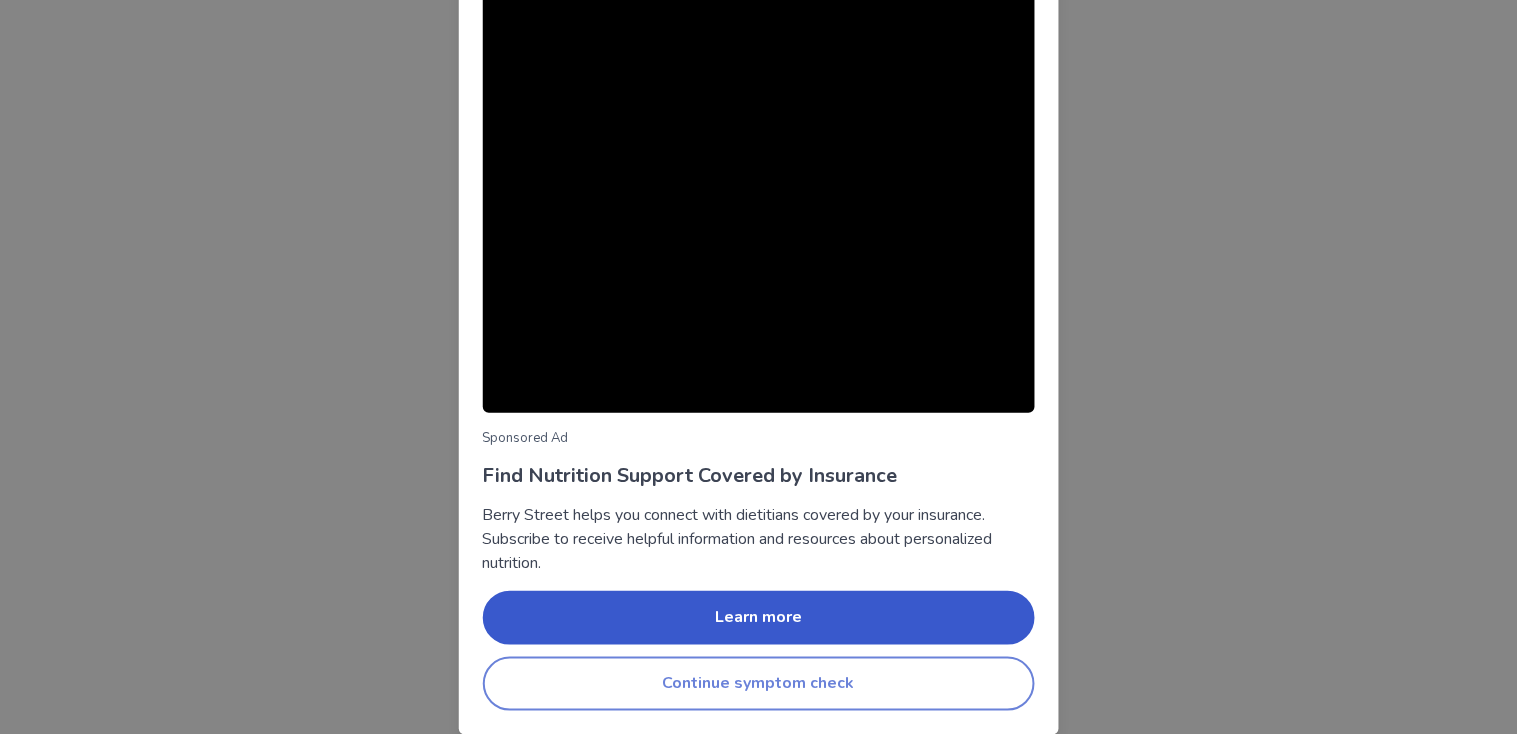 click on "Continue symptom check" at bounding box center [759, 684] 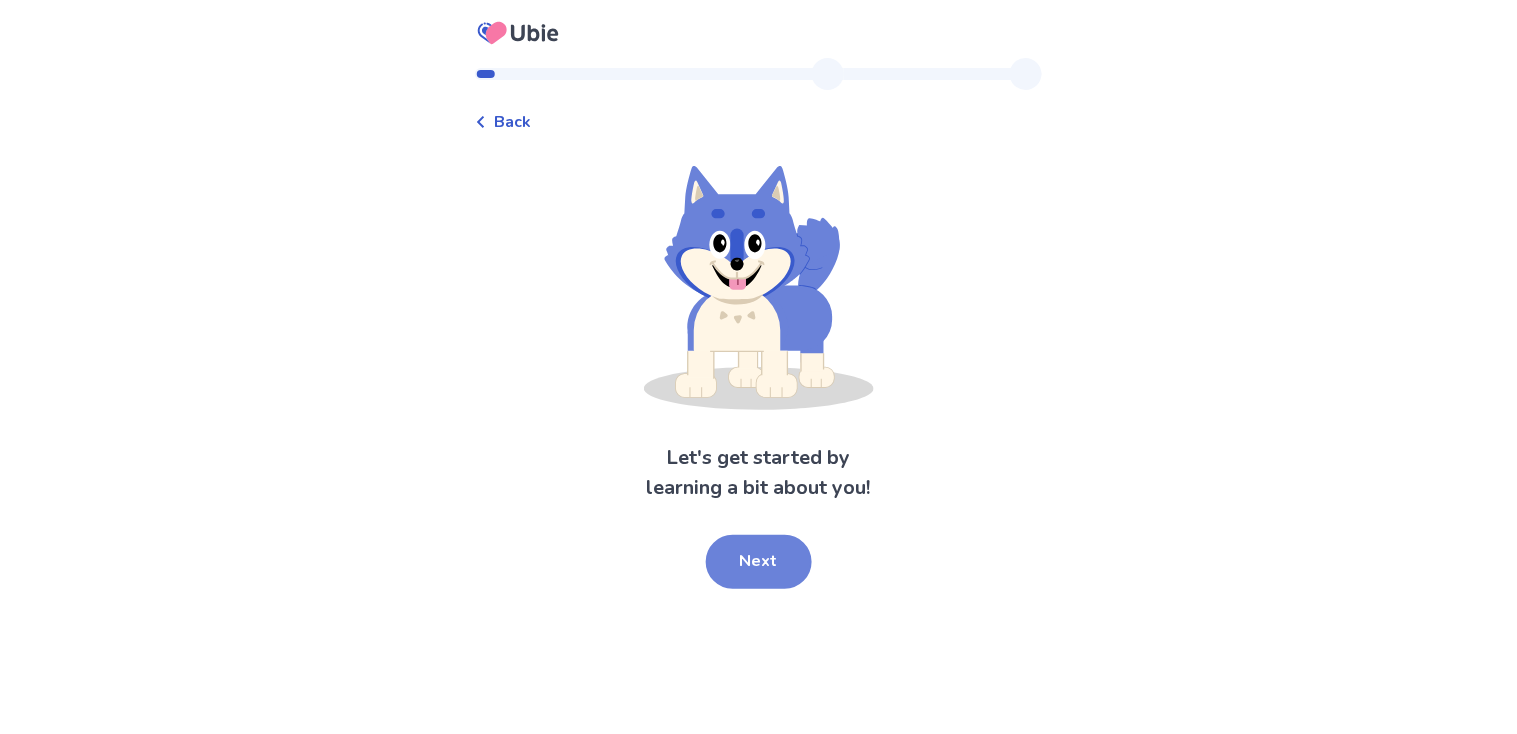 click on "Next" at bounding box center [759, 562] 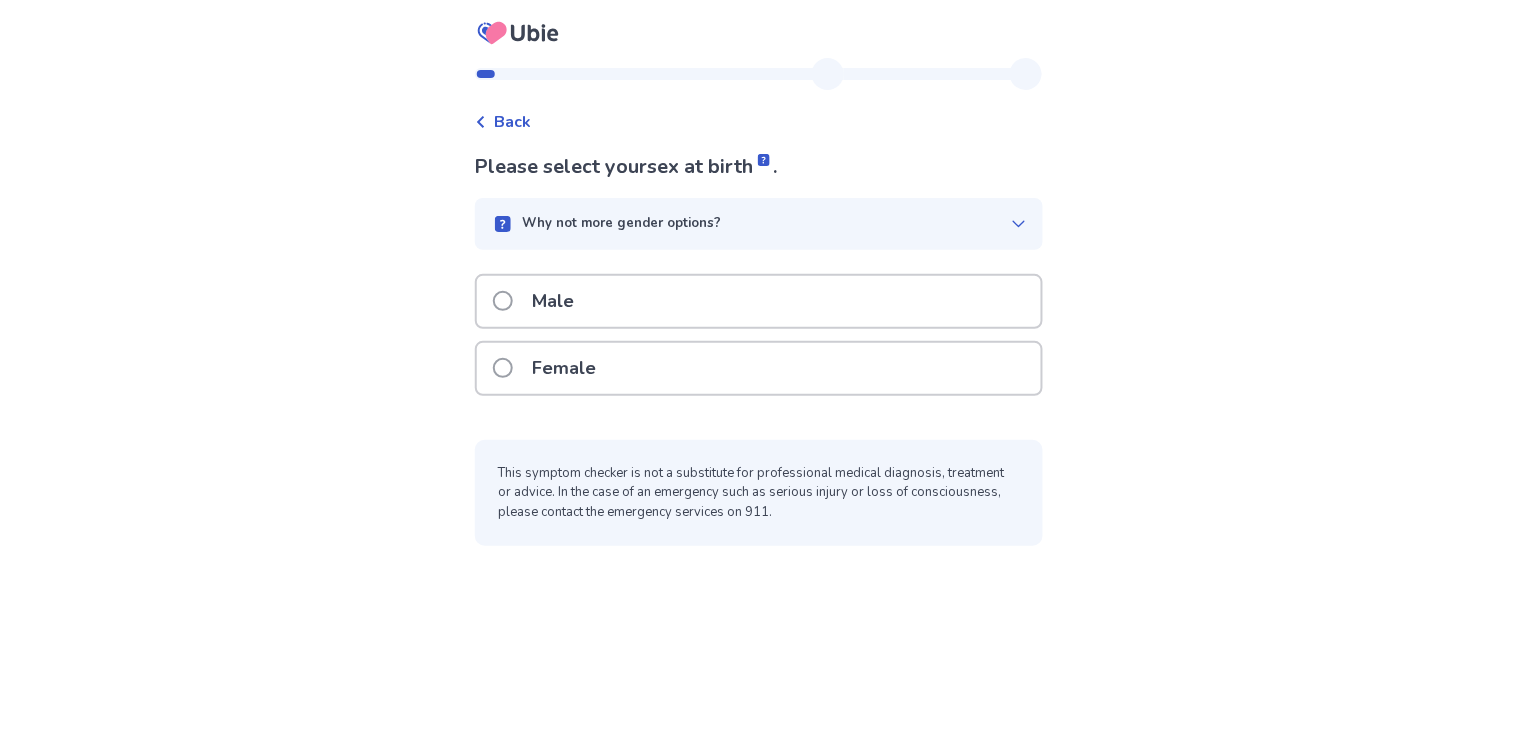 click on "Female" at bounding box center [759, 368] 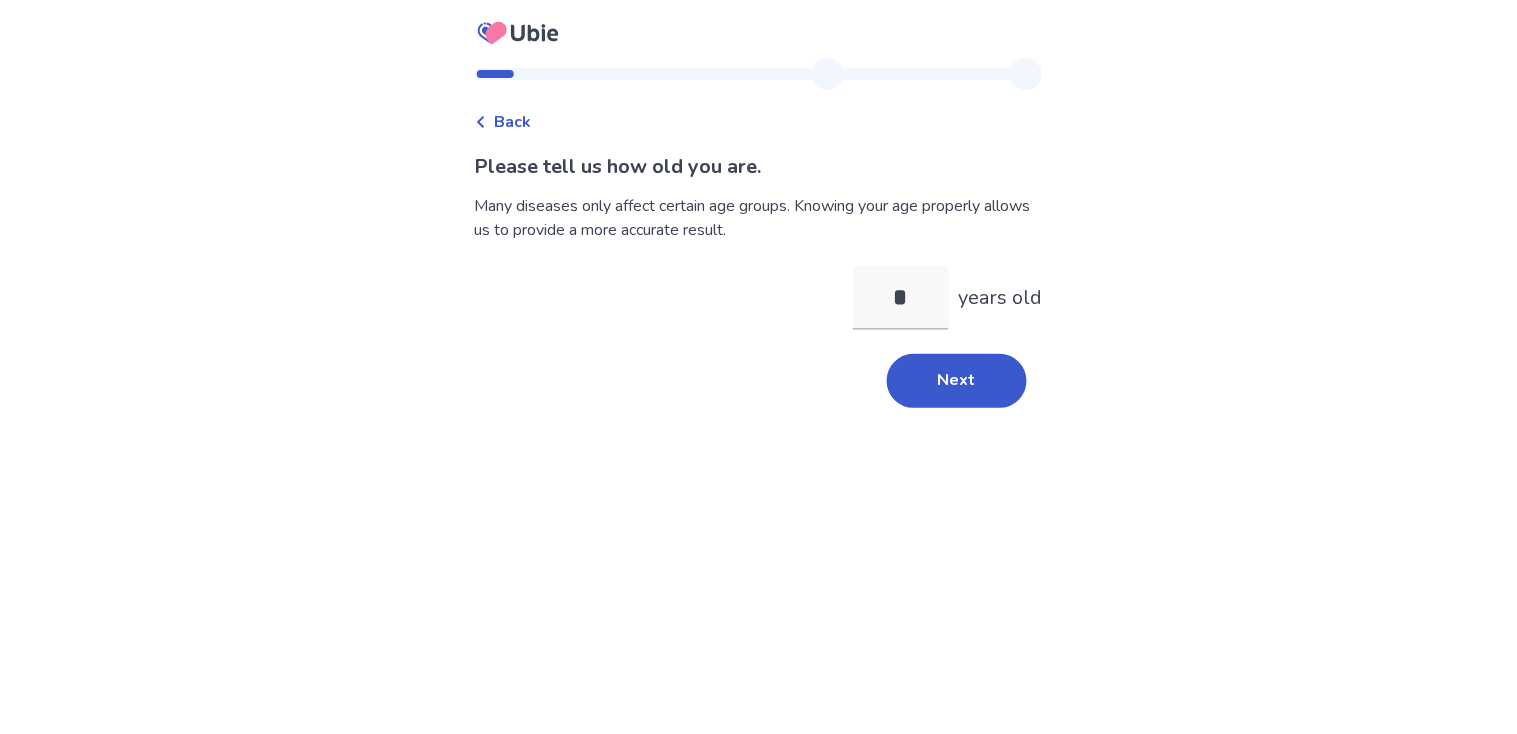 type on "**" 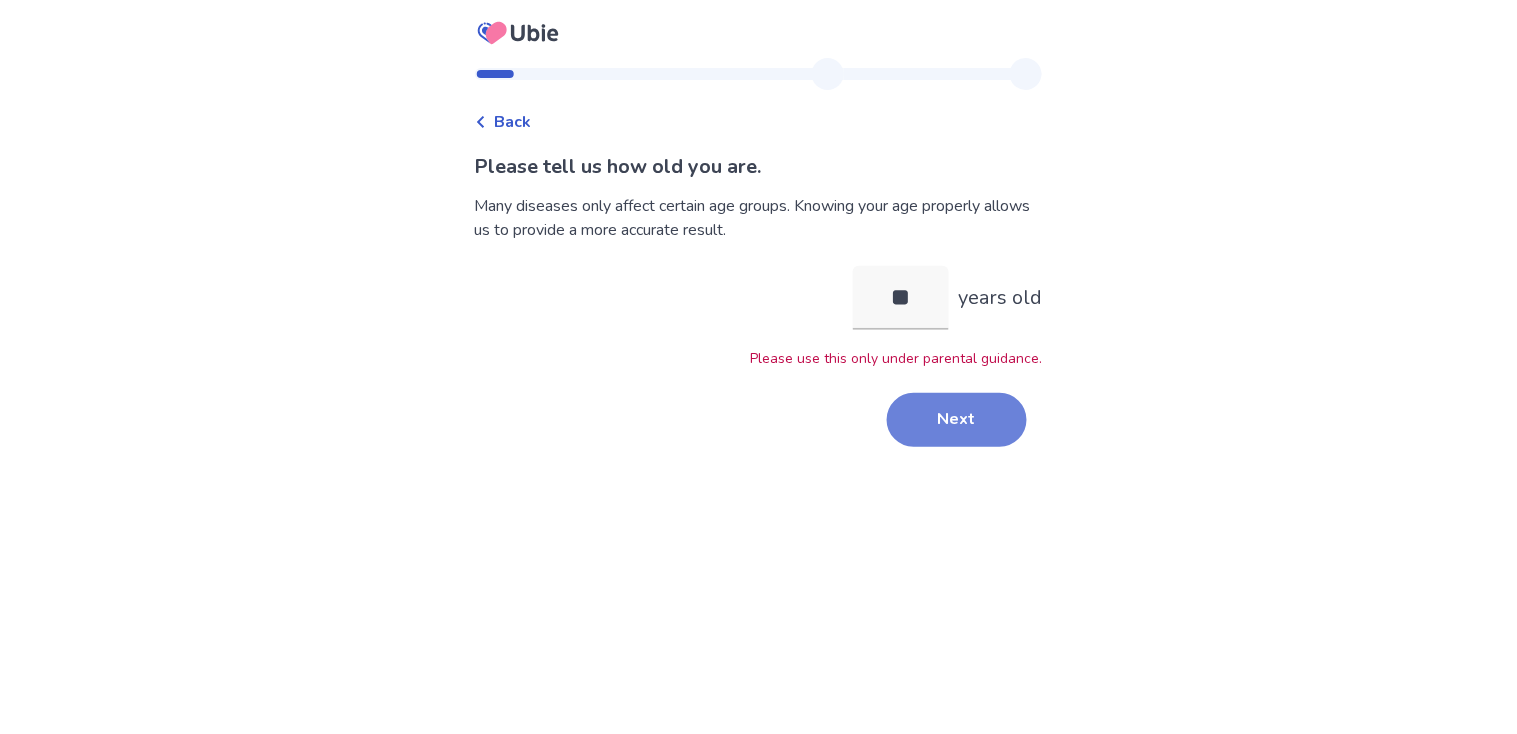 click on "Next" at bounding box center [957, 420] 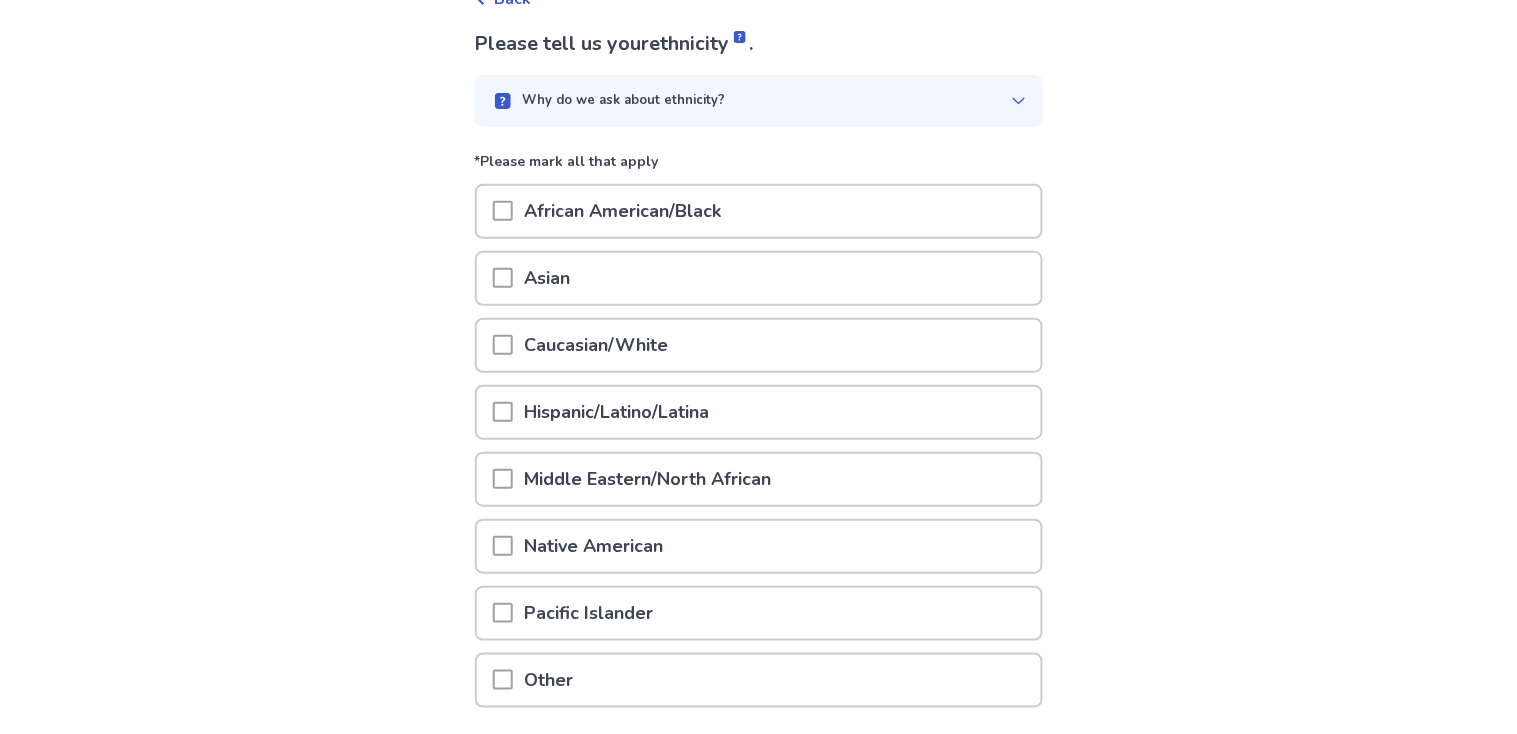scroll, scrollTop: 124, scrollLeft: 0, axis: vertical 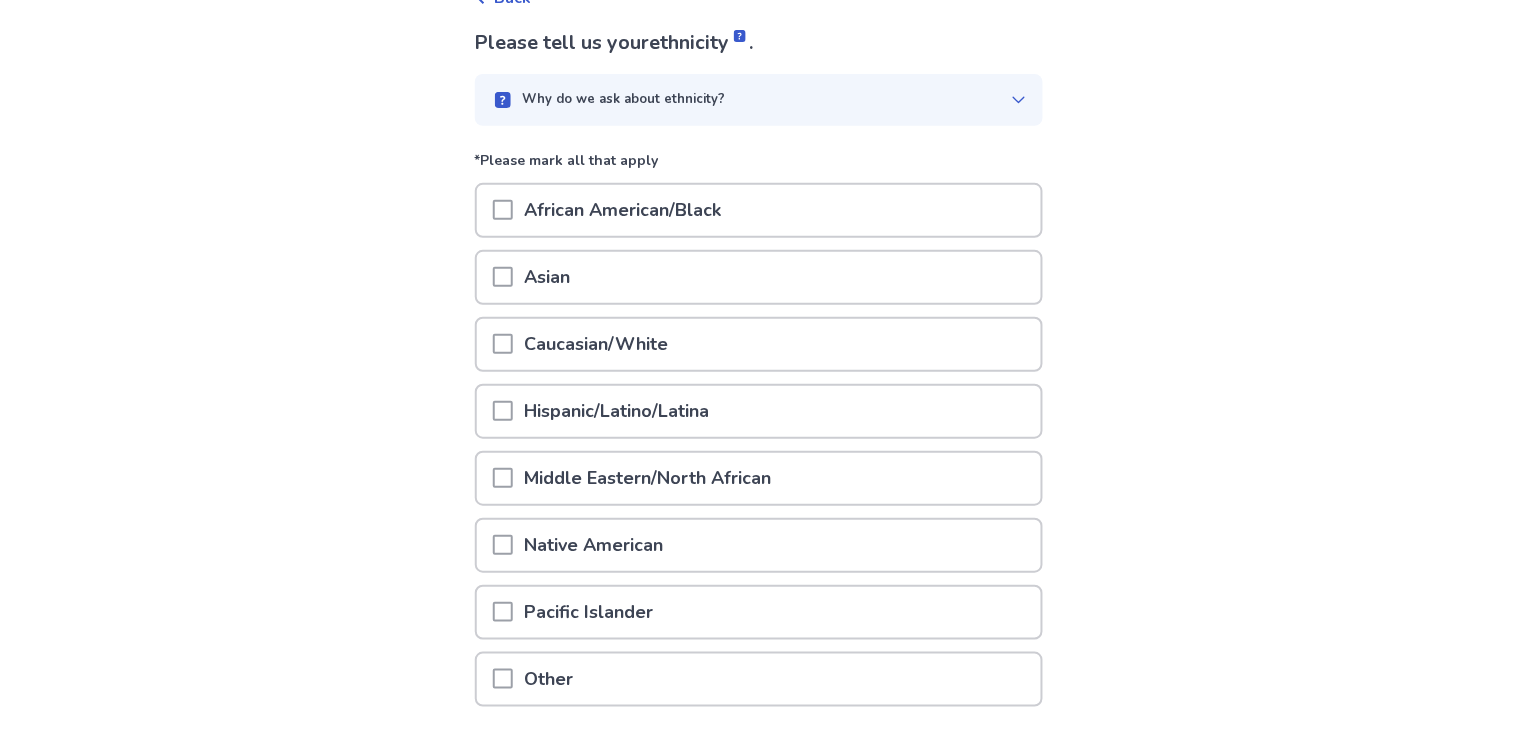 click on "Caucasian/White" at bounding box center [759, 344] 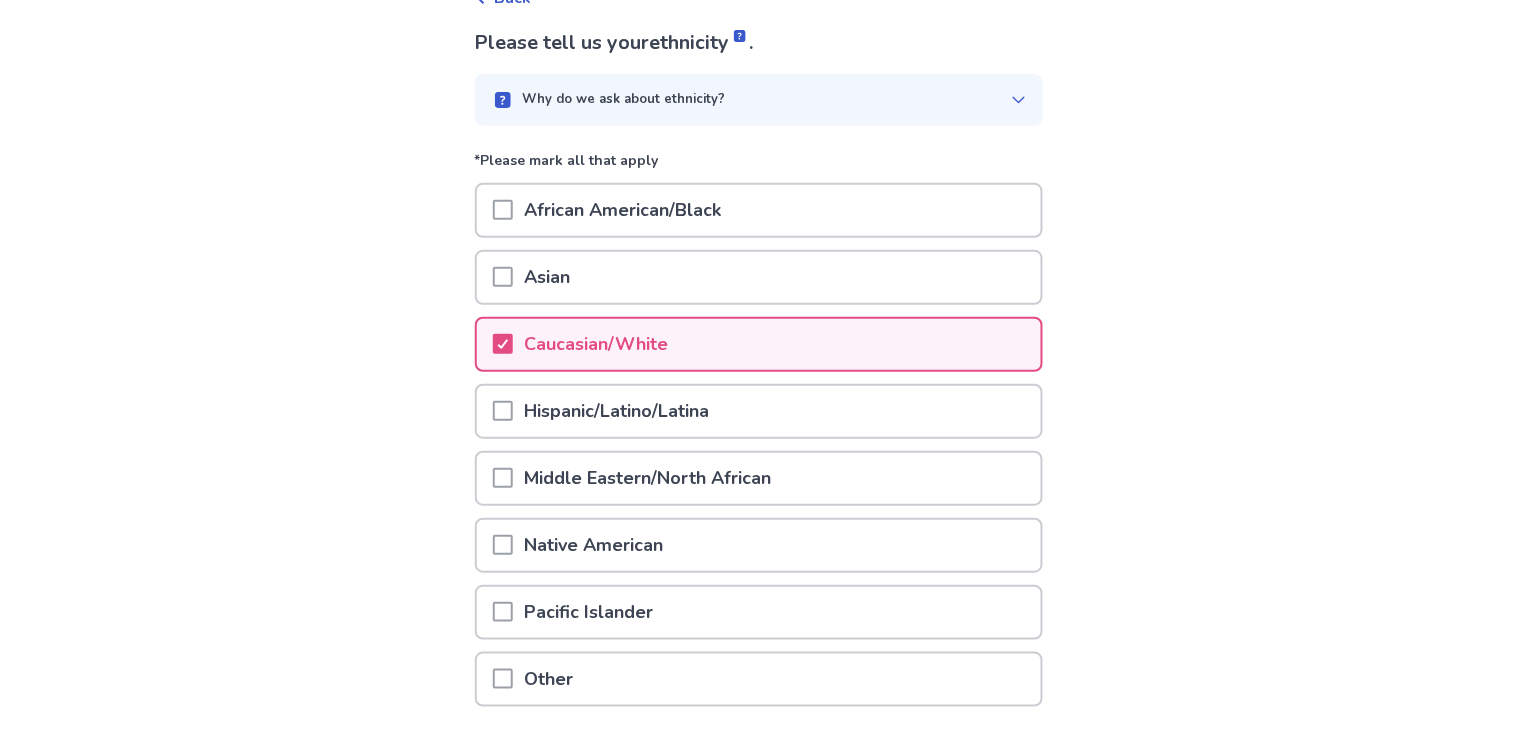 scroll, scrollTop: 273, scrollLeft: 0, axis: vertical 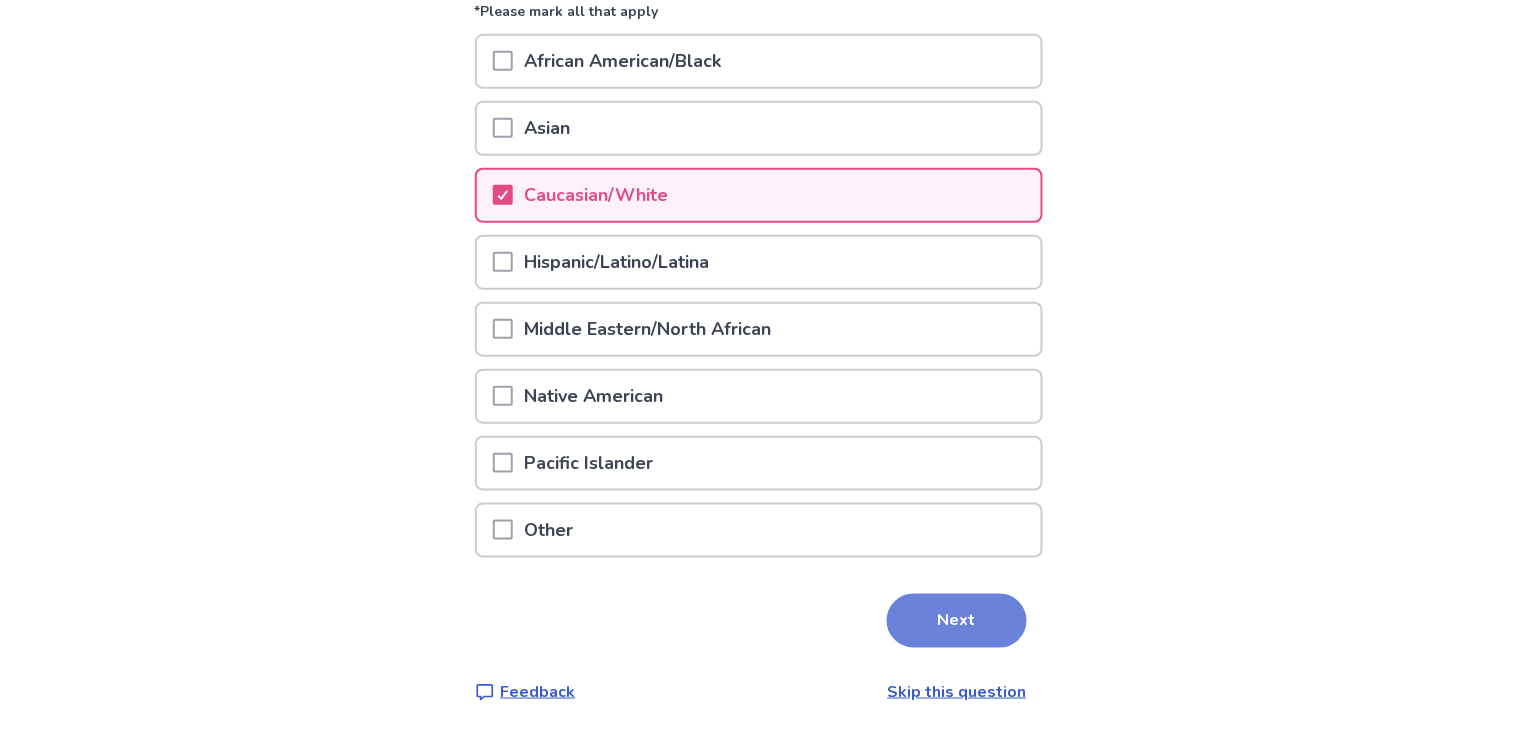 click on "Next" at bounding box center (957, 621) 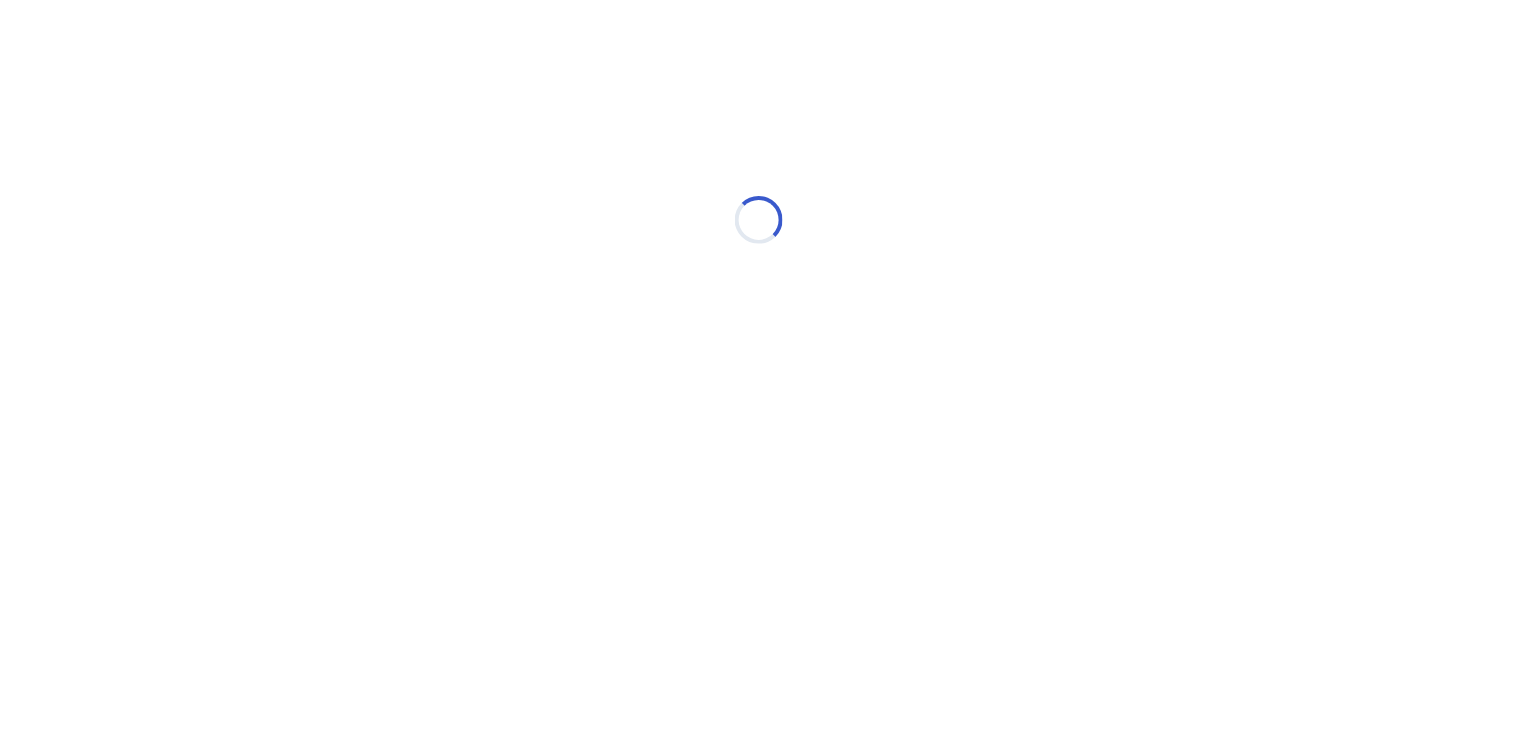 scroll, scrollTop: 0, scrollLeft: 0, axis: both 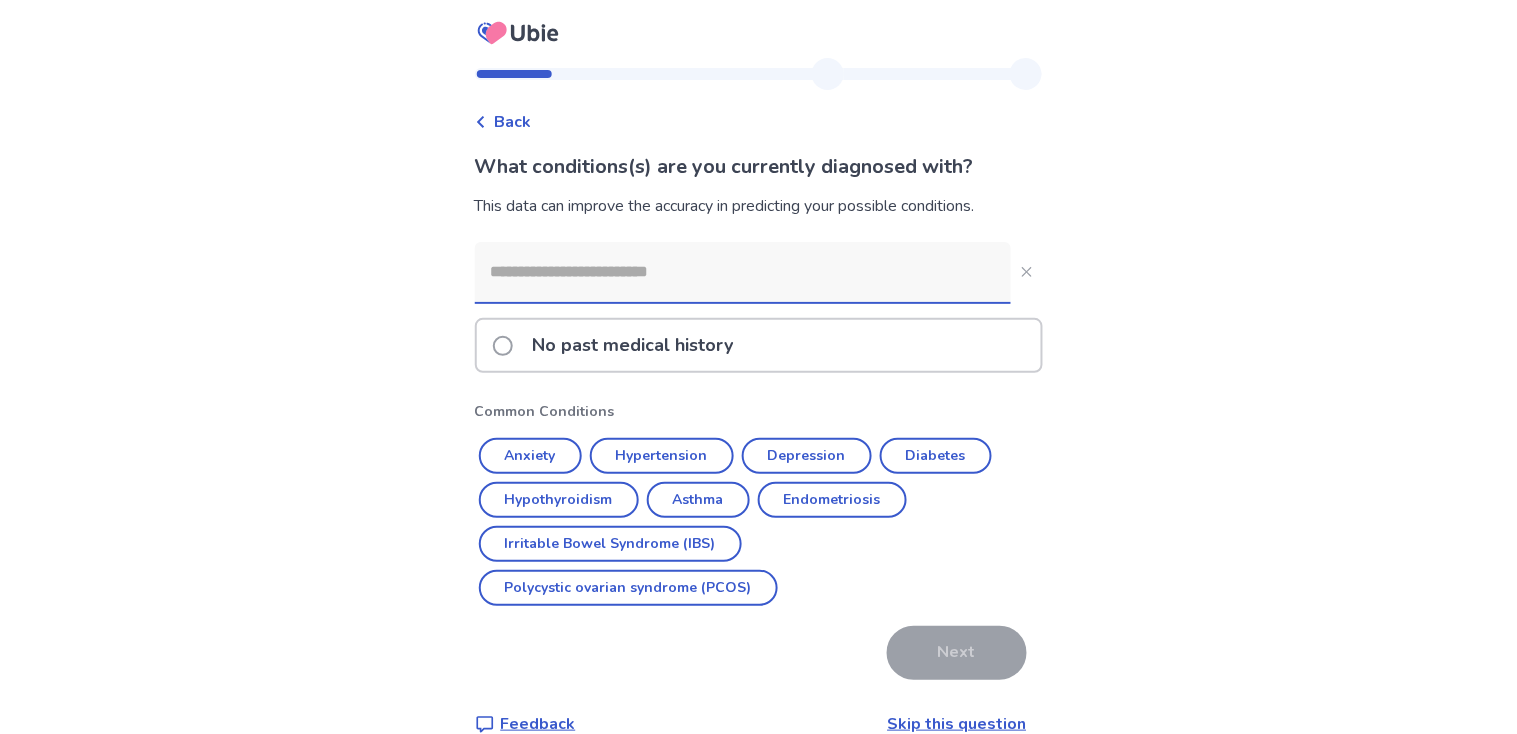 click on "No past medical history" at bounding box center [633, 345] 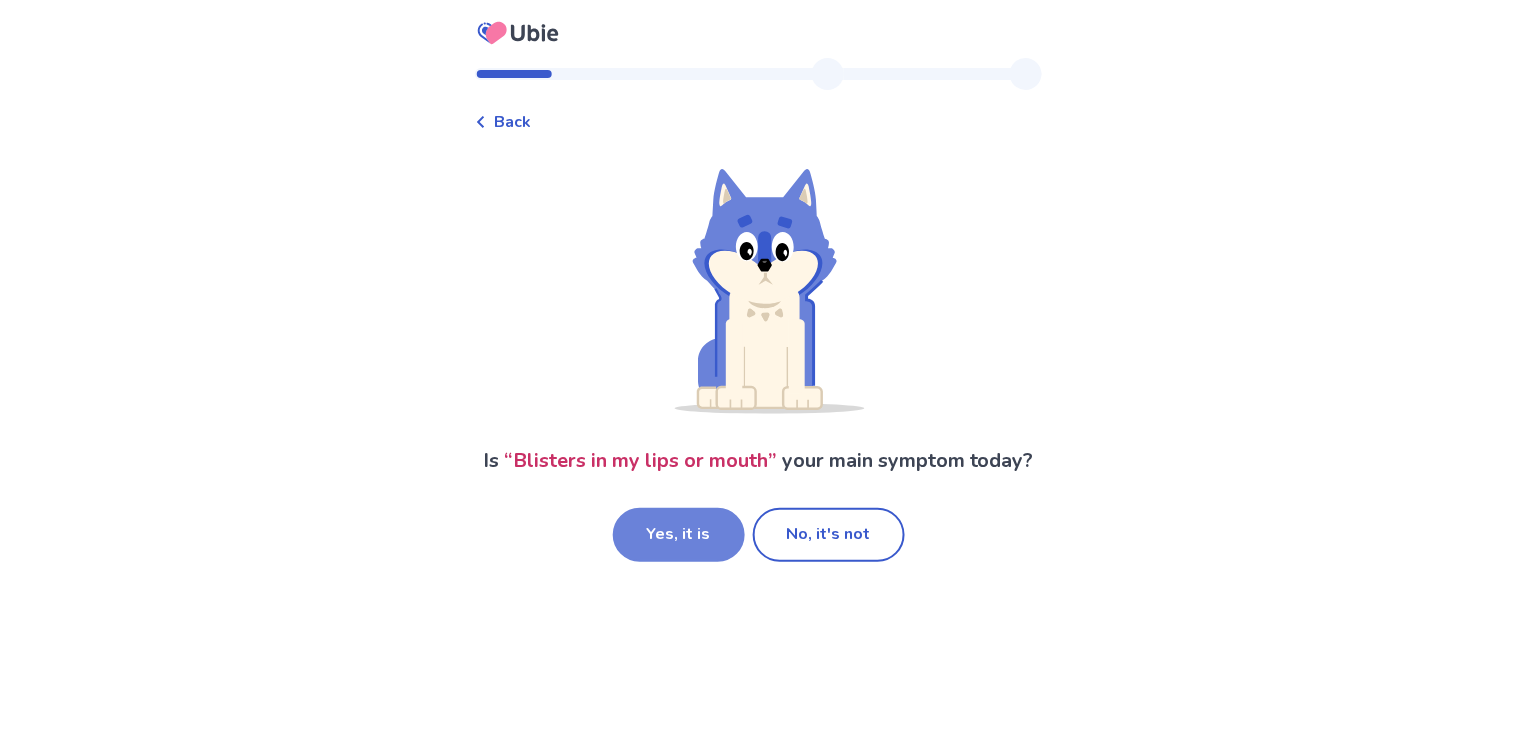 click on "Yes, it is" at bounding box center (679, 535) 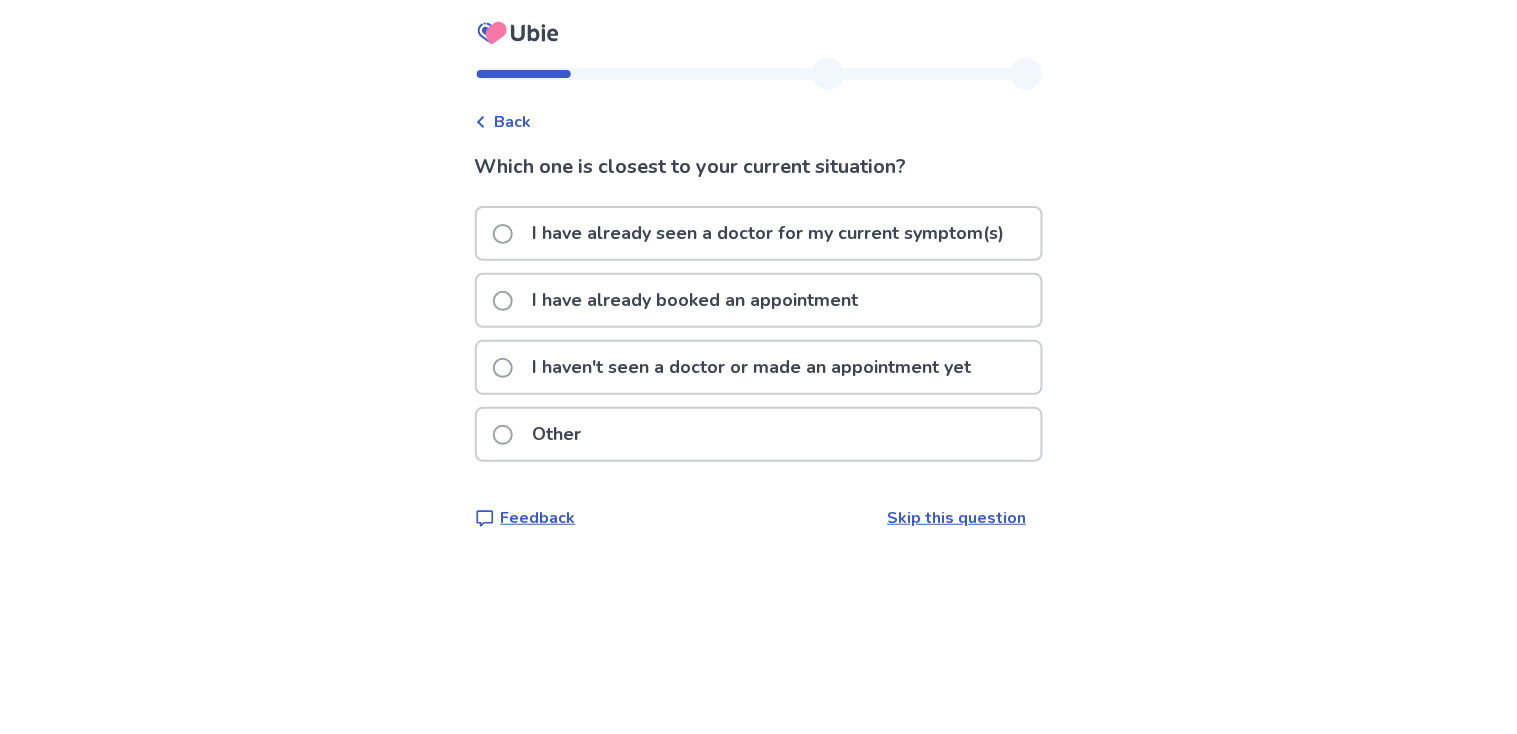 click on "I haven't seen a doctor or made an appointment yet" at bounding box center (752, 367) 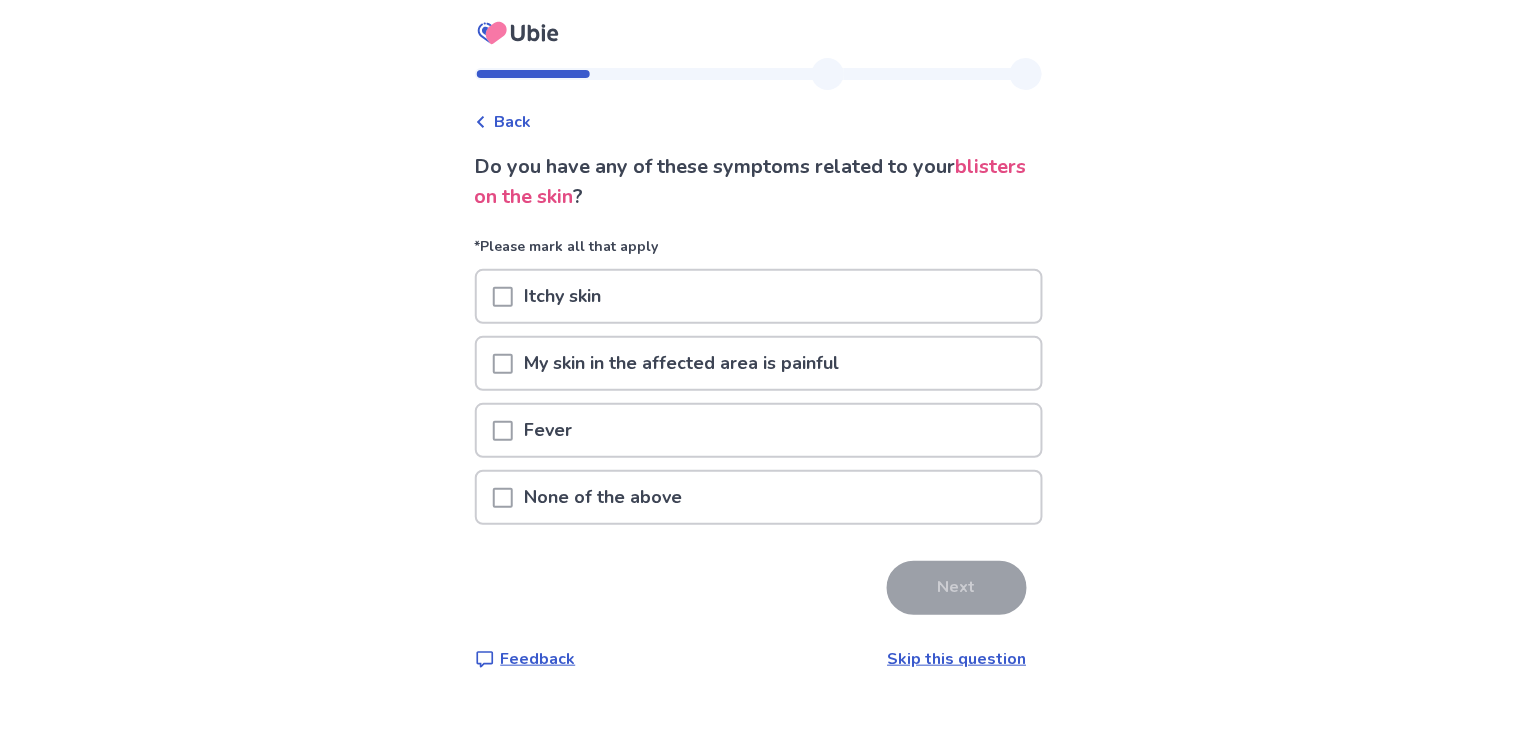 click on "Itchy skin" at bounding box center [759, 296] 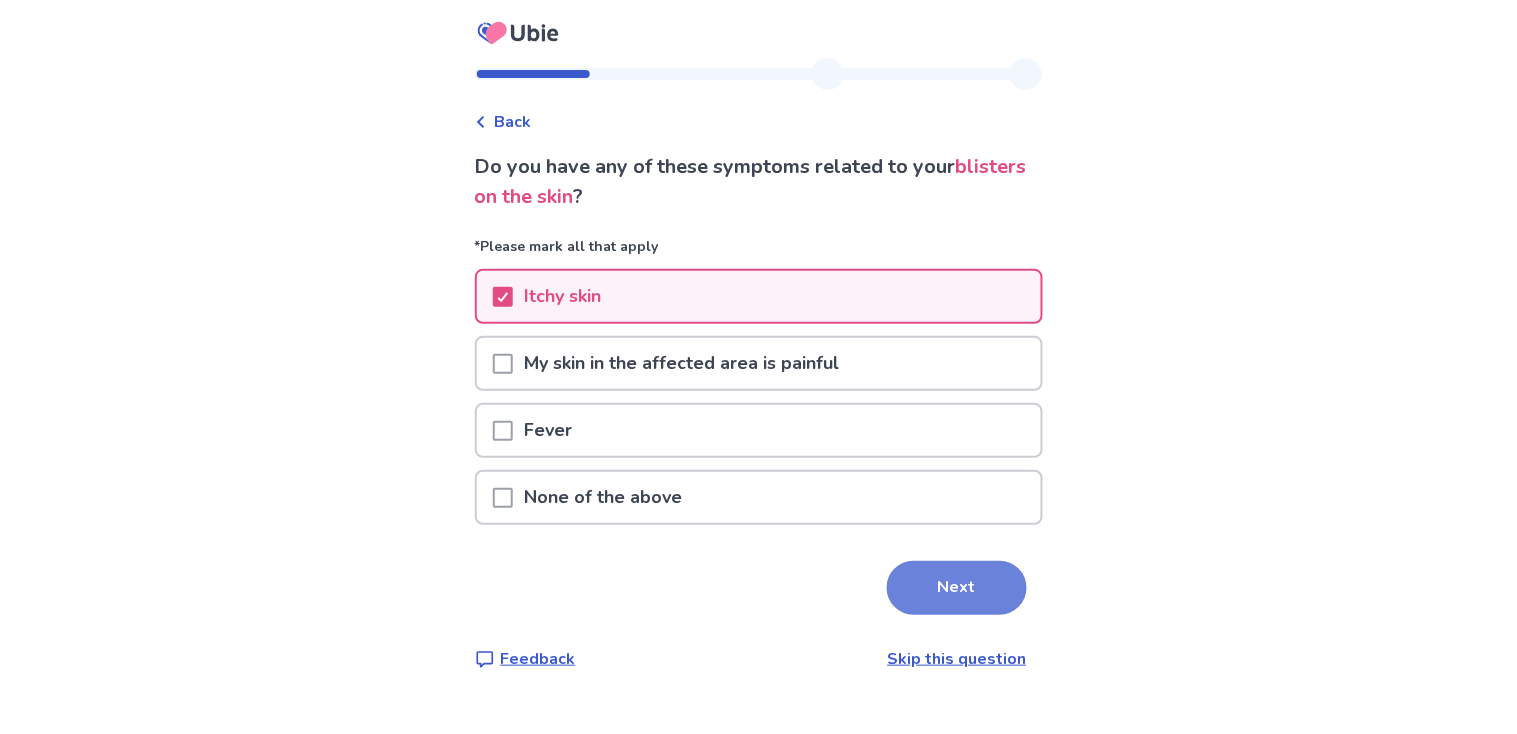 click on "Next" at bounding box center [957, 588] 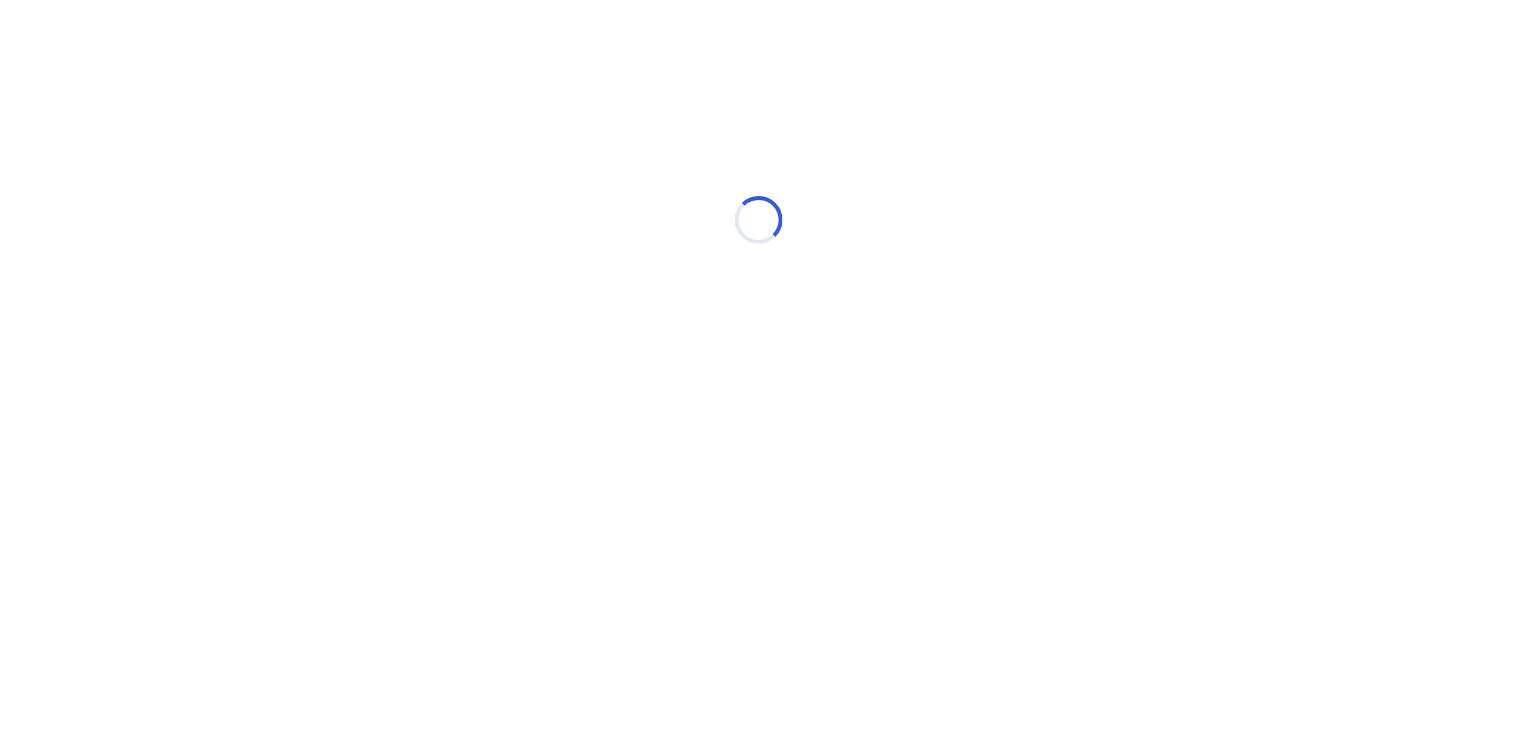 select on "*" 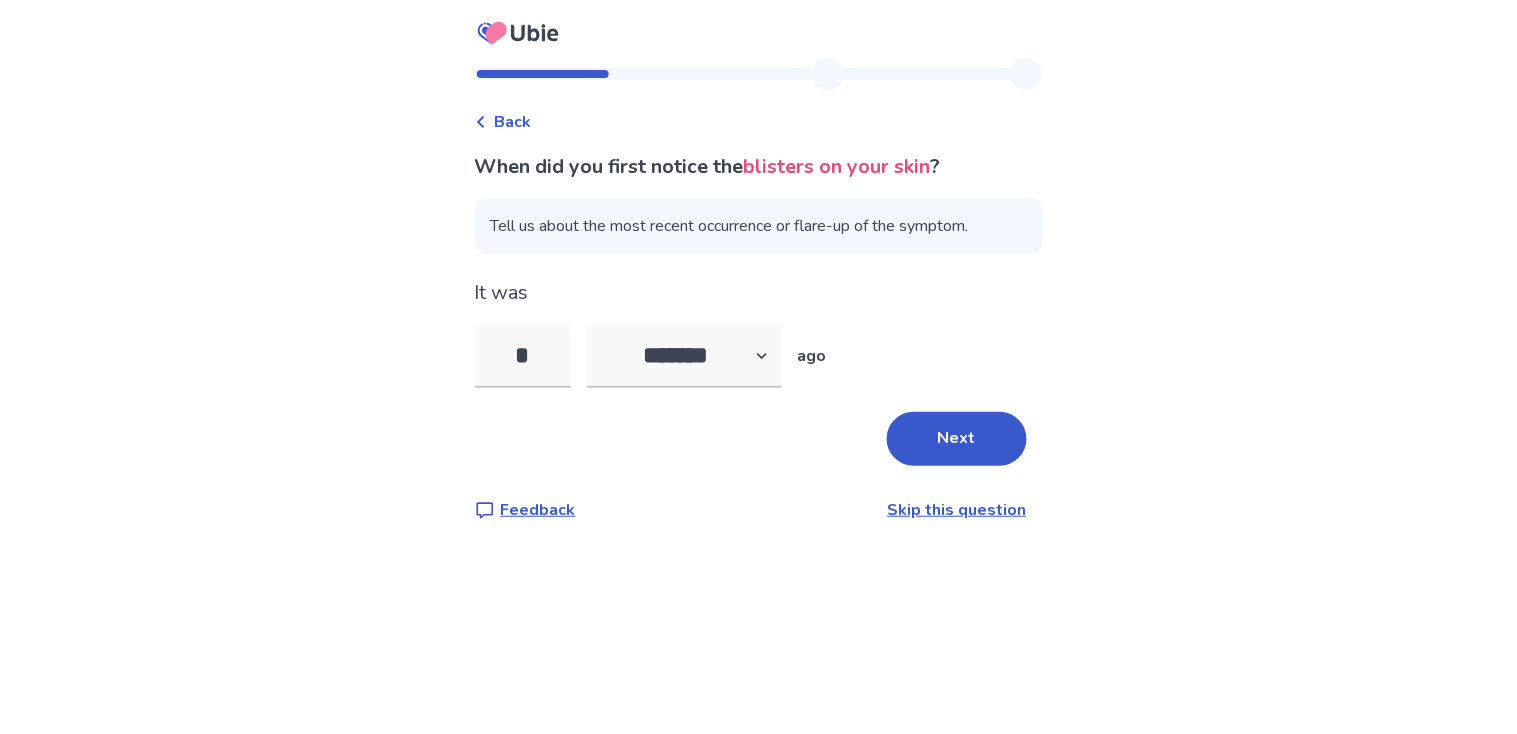 type on "**" 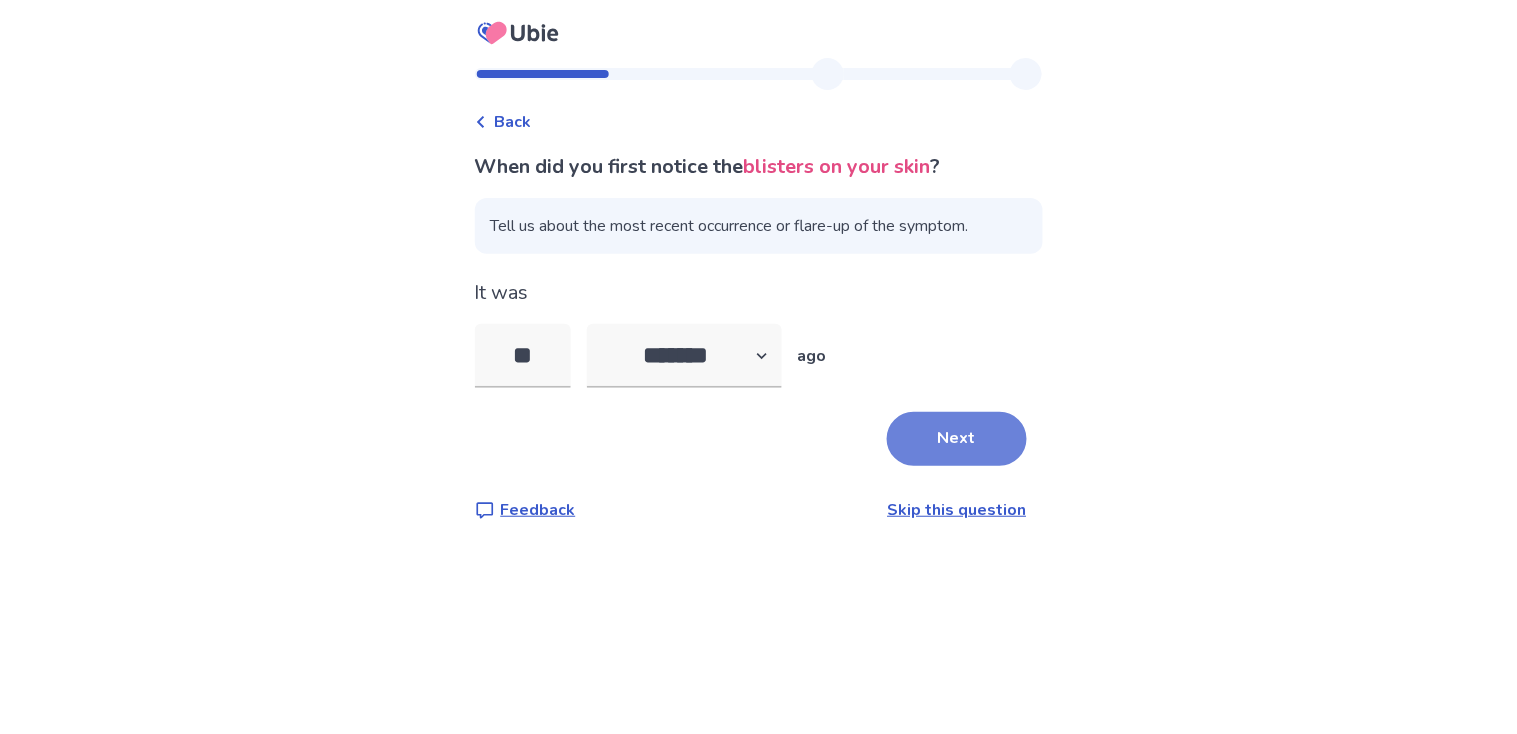 click on "Next" at bounding box center (957, 439) 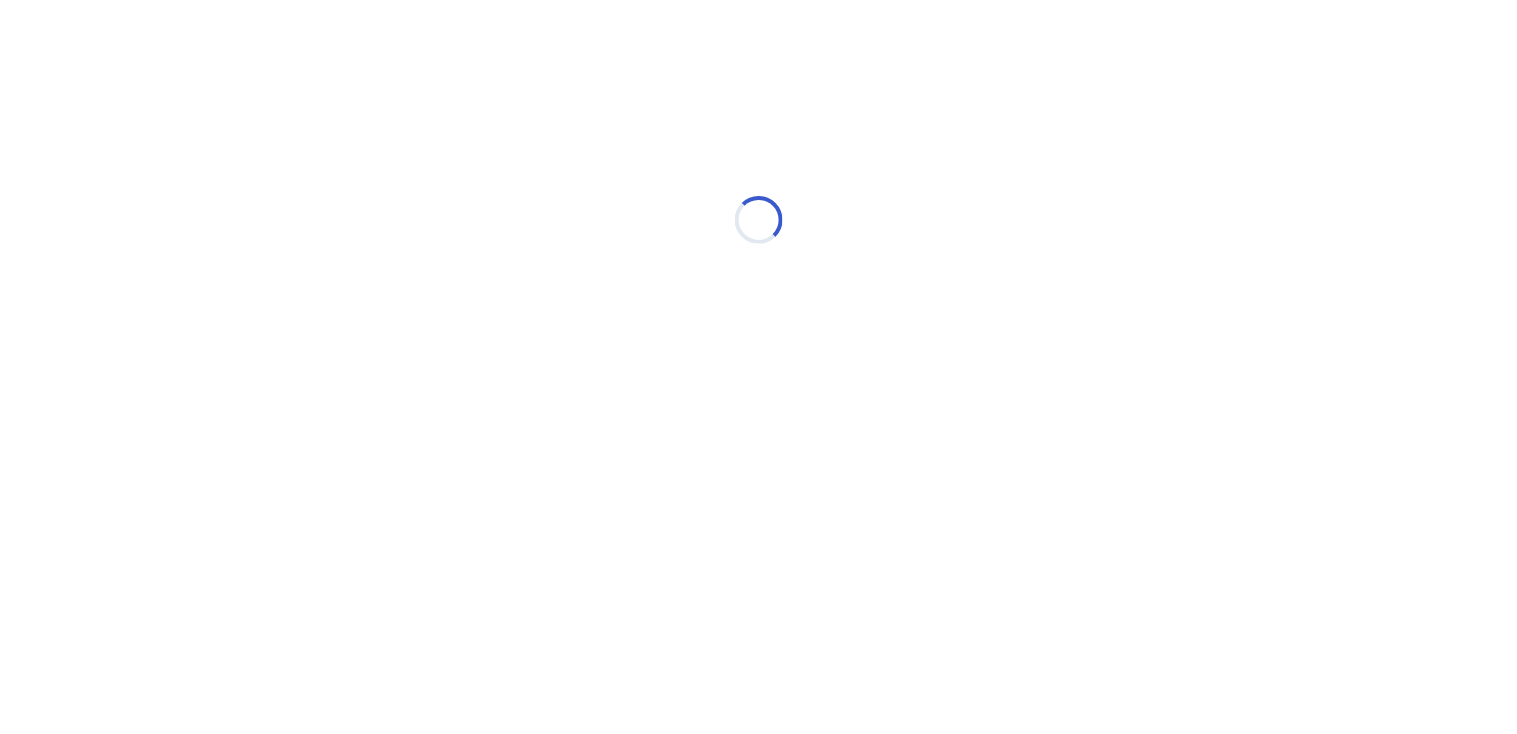 select on "*" 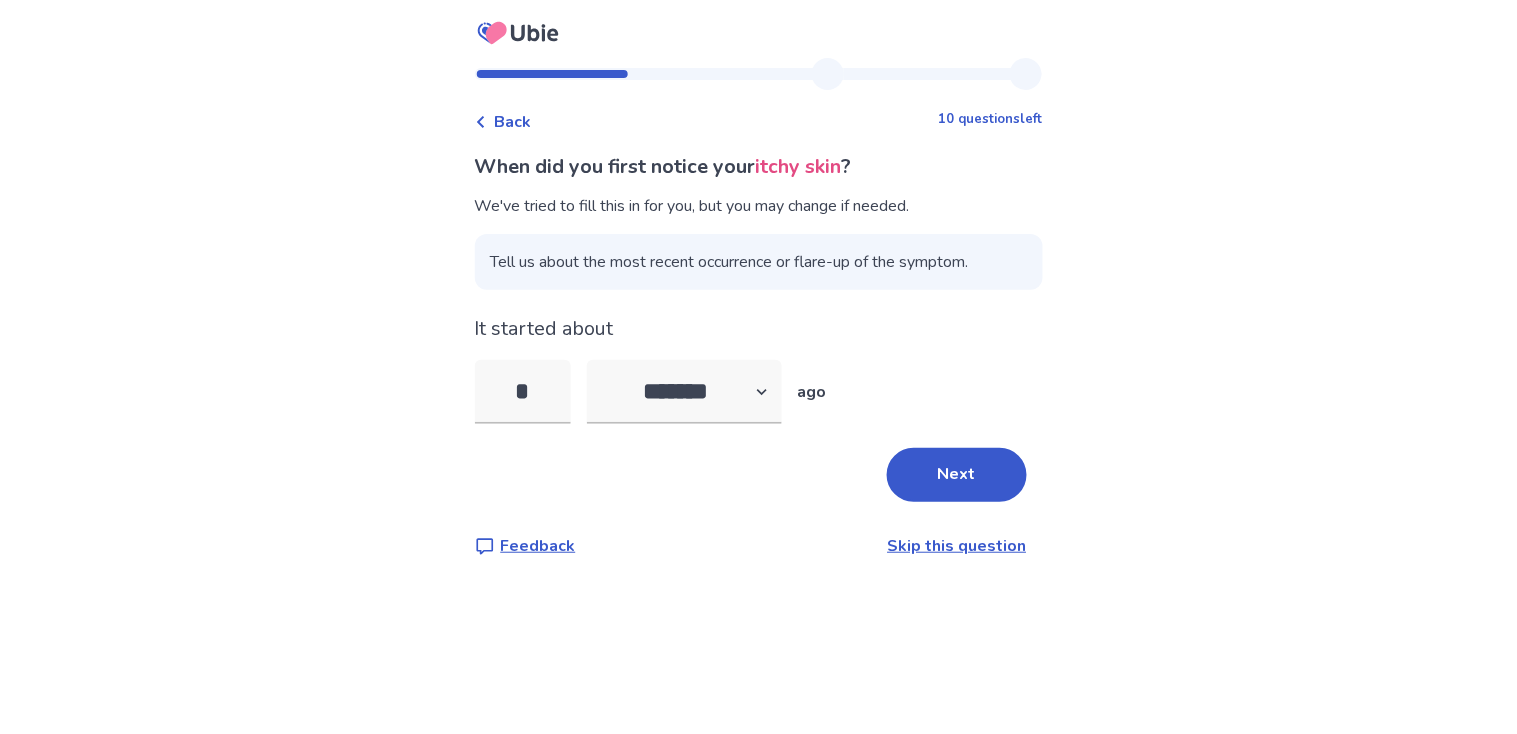 type on "**" 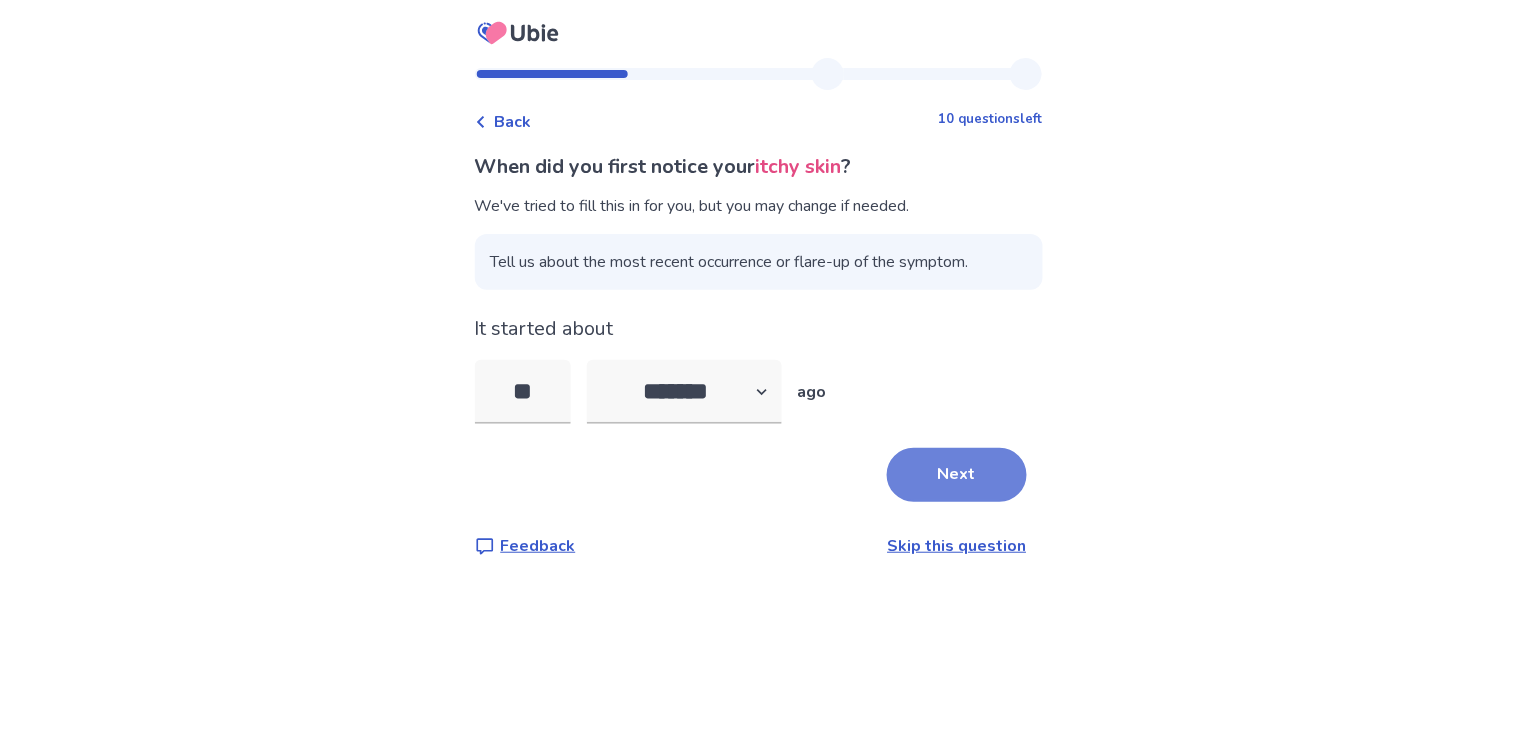 click on "Next" at bounding box center (957, 475) 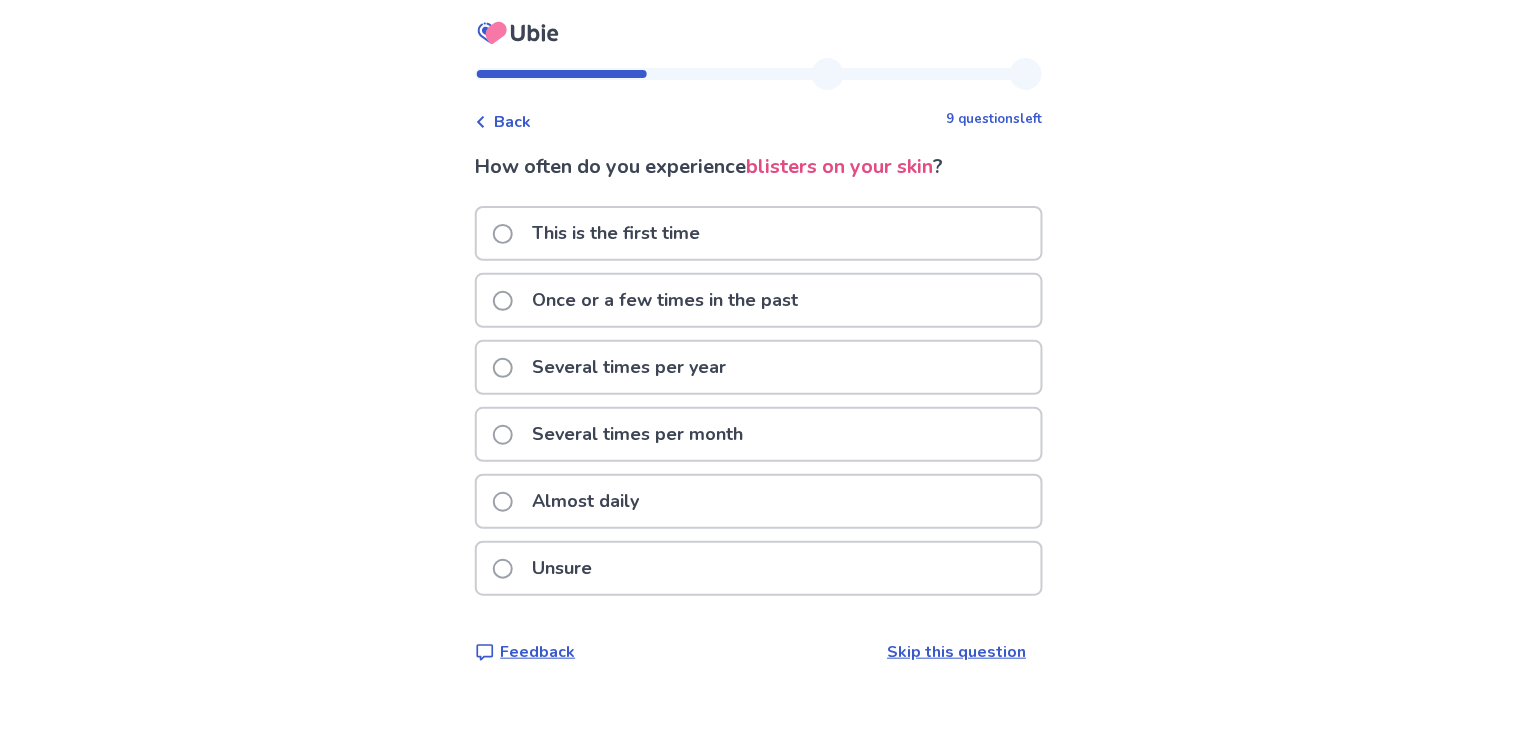 click on "Once or a few times in the past" at bounding box center [759, 300] 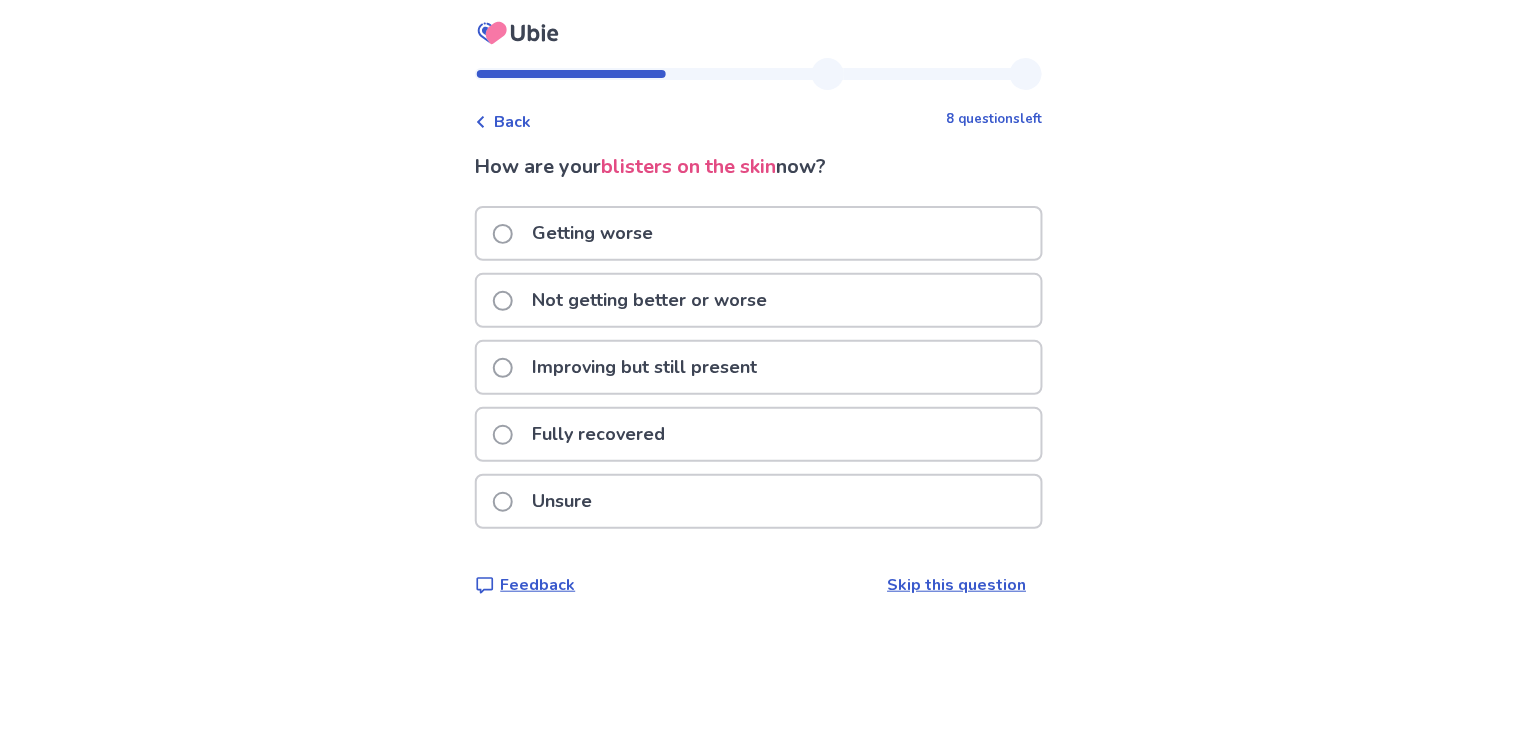 click on "Improving but still present" at bounding box center (759, 367) 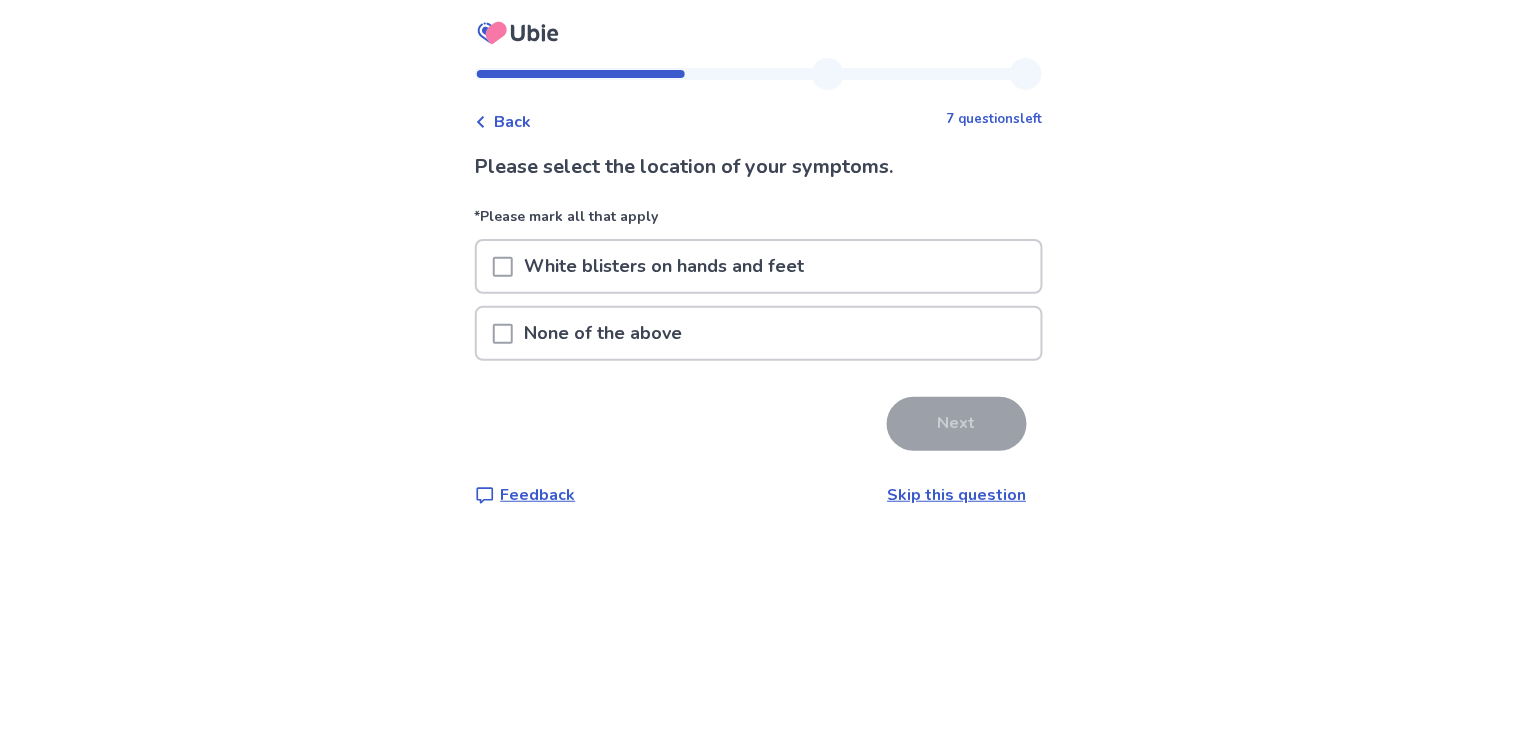 click on "None of the above" at bounding box center [759, 333] 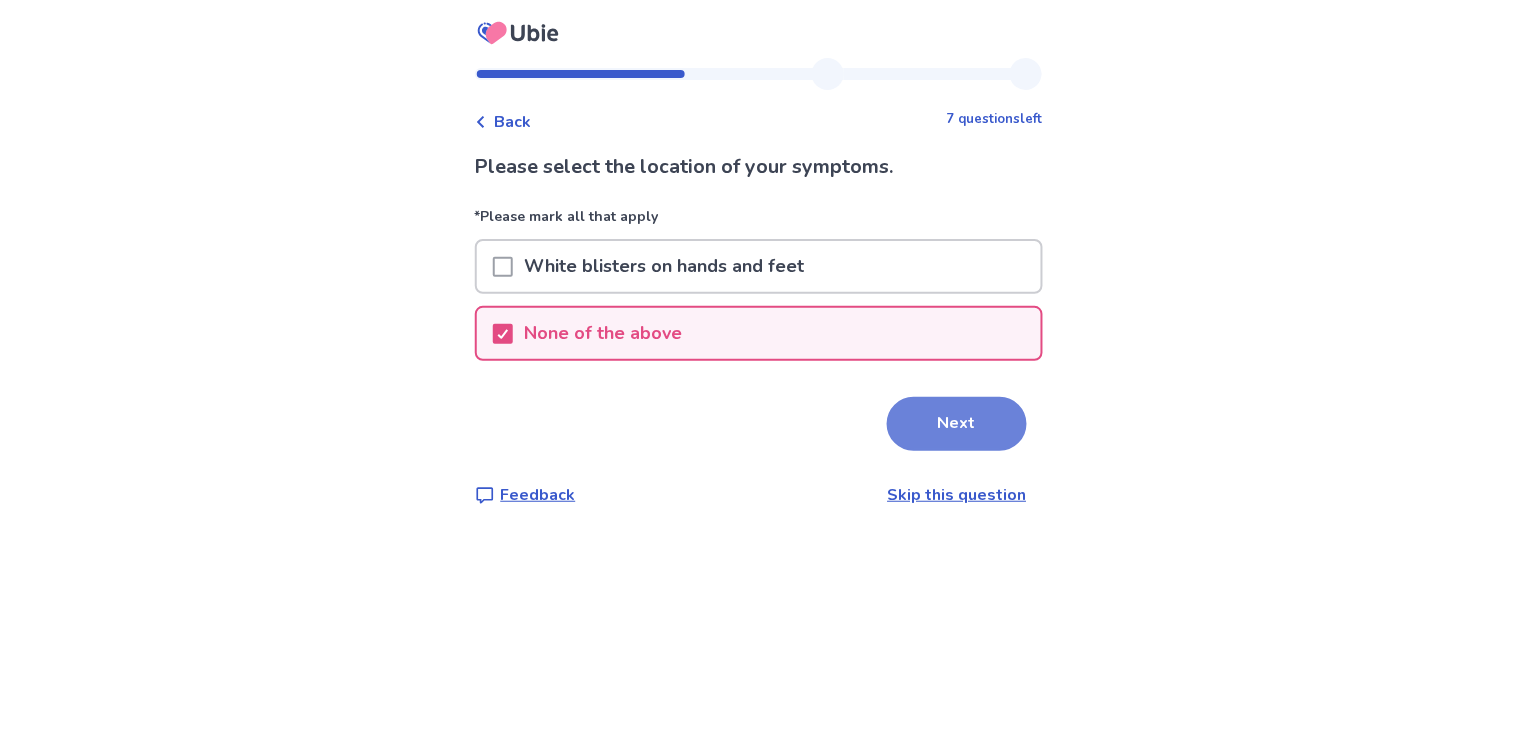 click on "Next" at bounding box center (957, 424) 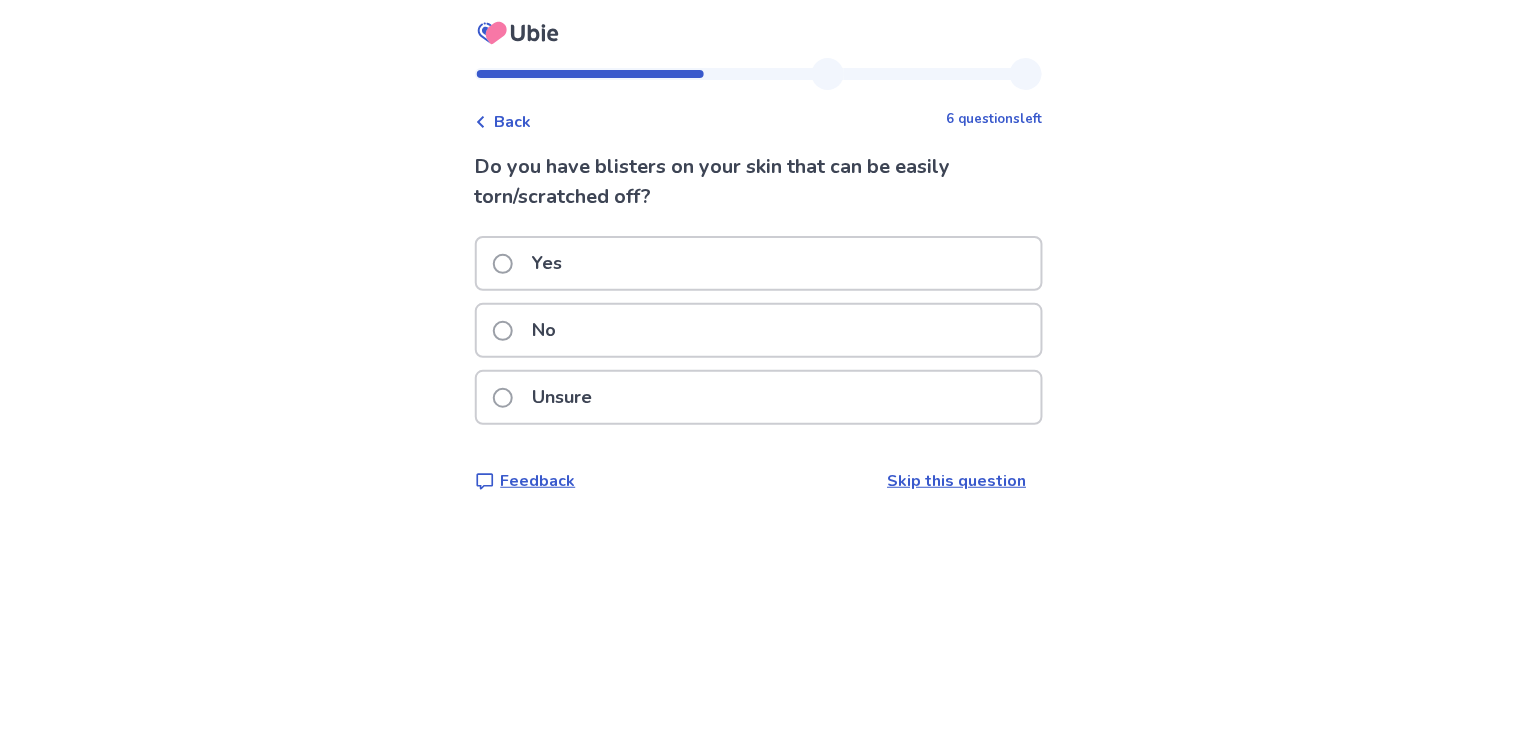 click on "Yes" at bounding box center [759, 263] 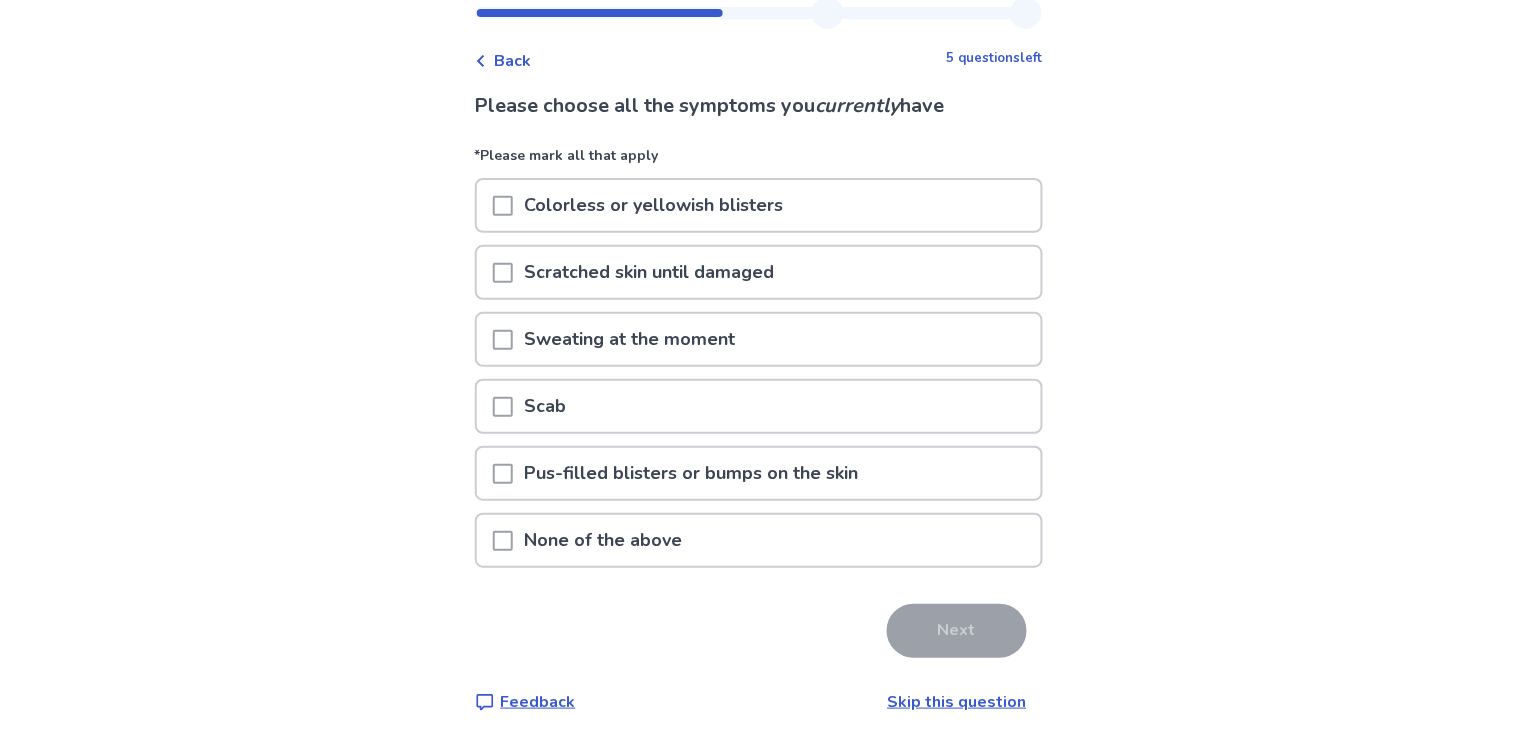 scroll, scrollTop: 62, scrollLeft: 0, axis: vertical 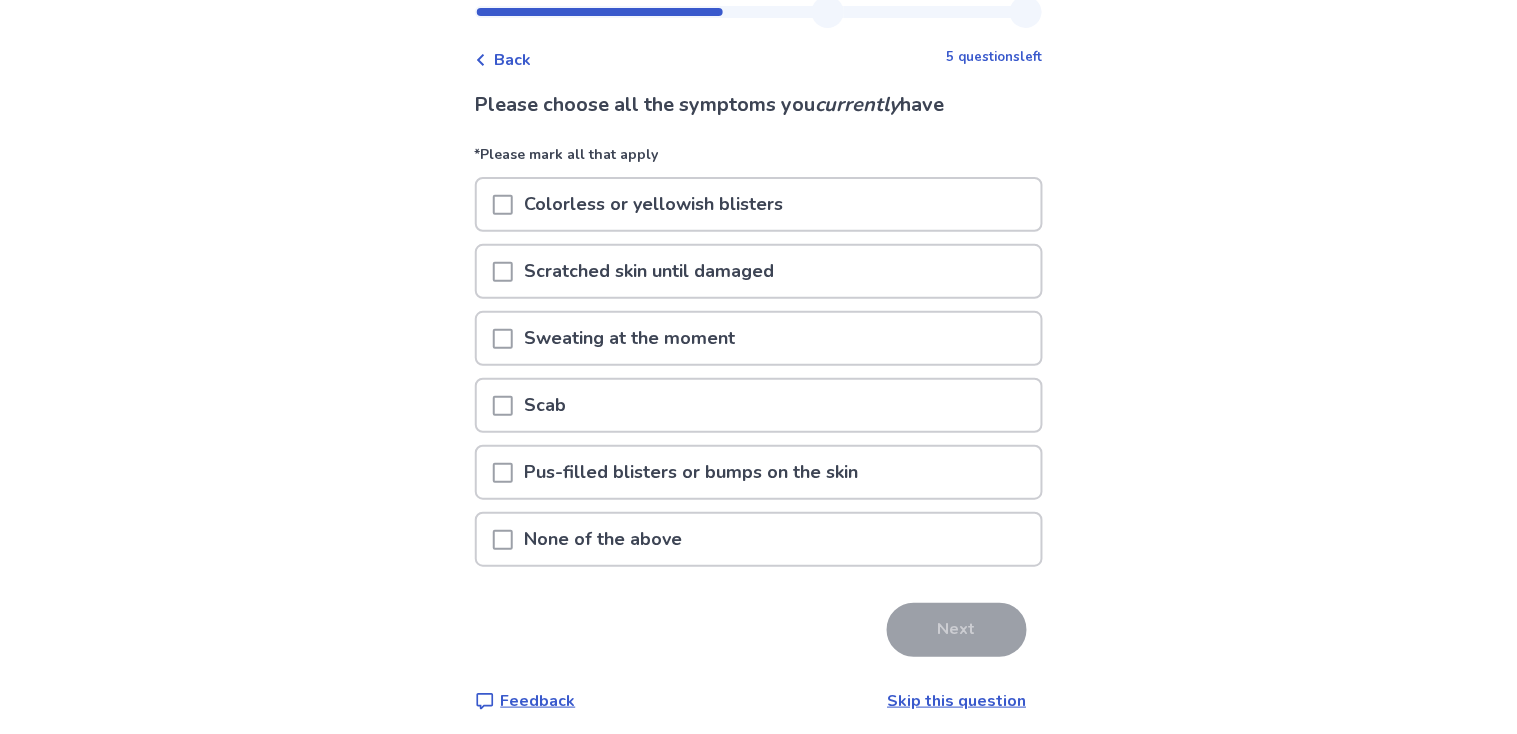 click at bounding box center [503, 406] 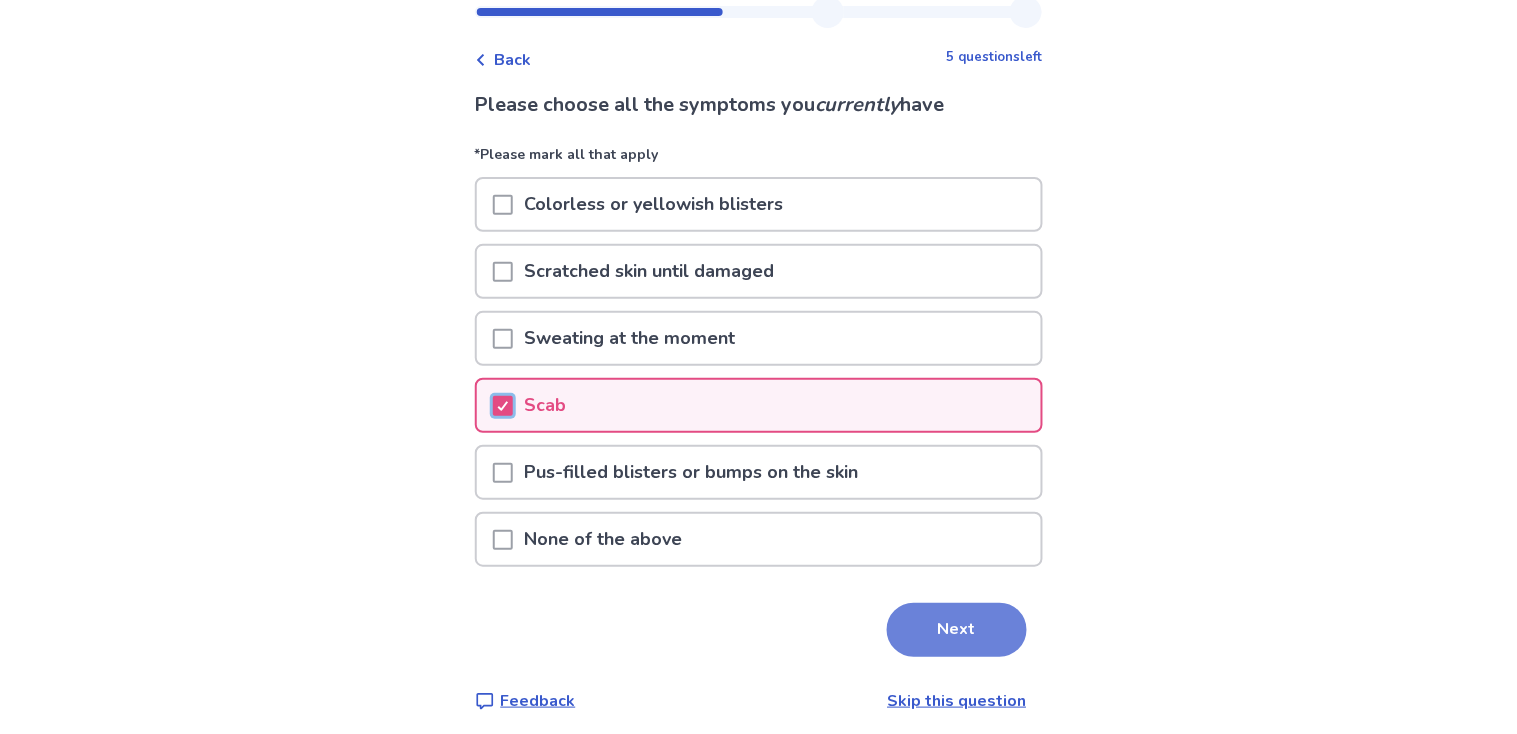 click on "Next" at bounding box center (957, 630) 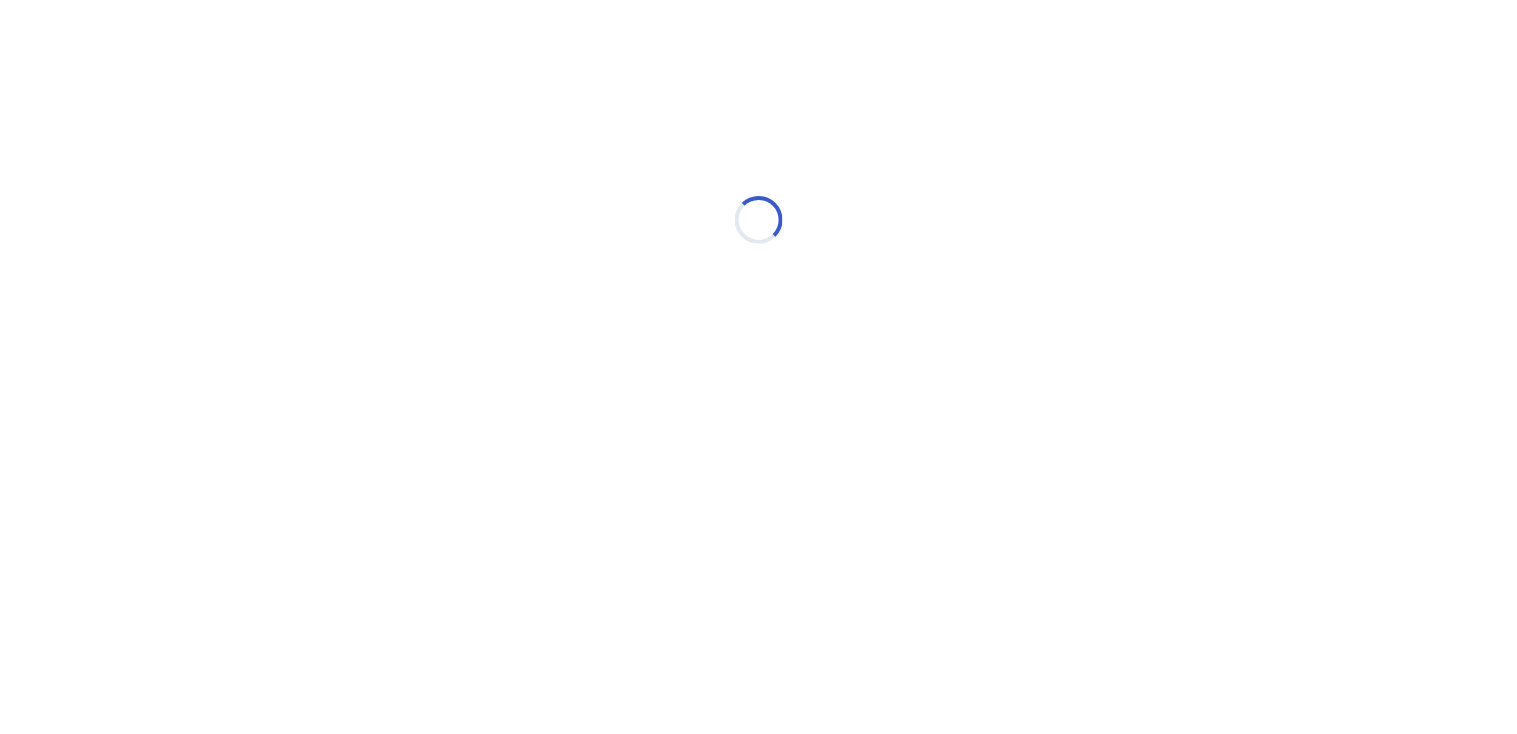 scroll, scrollTop: 0, scrollLeft: 0, axis: both 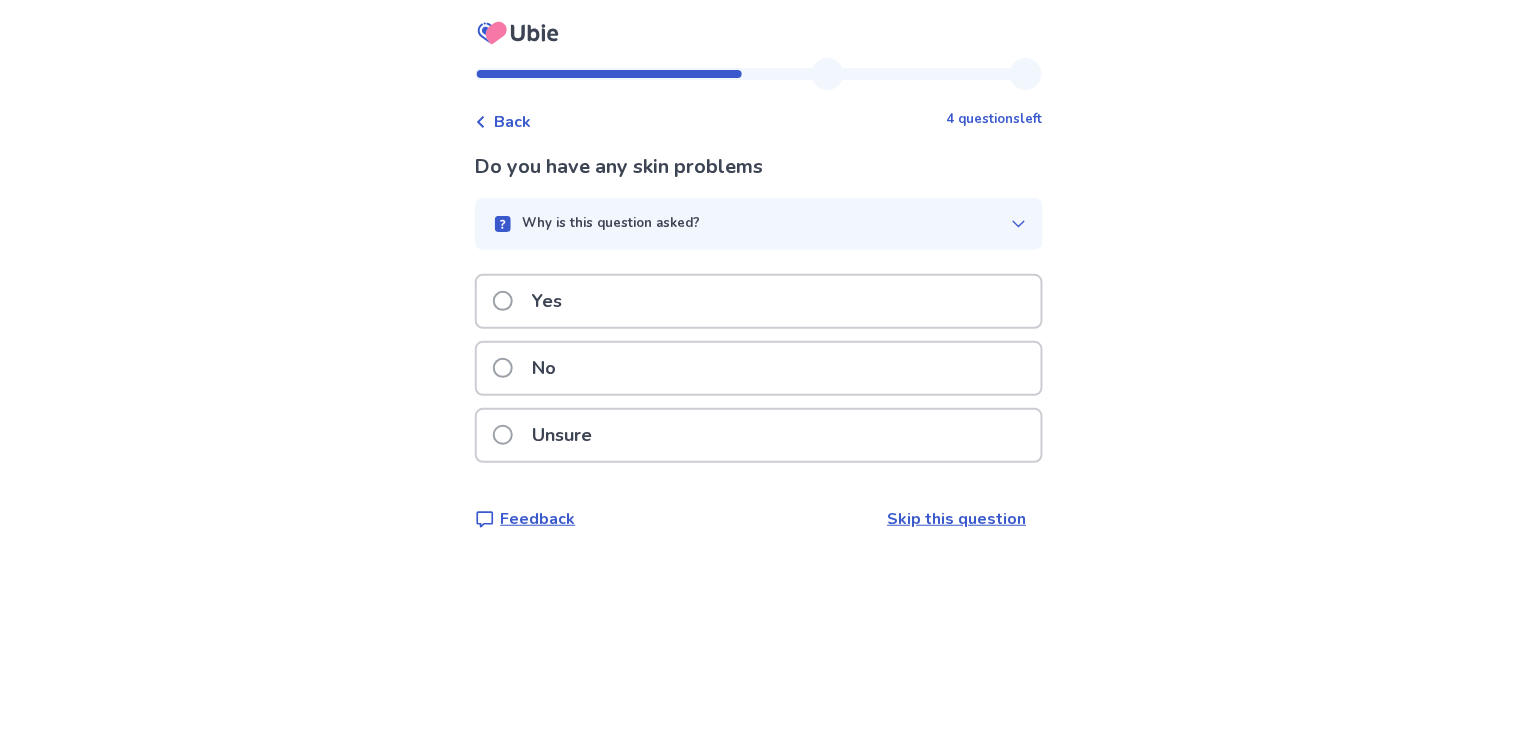 click on "No" at bounding box center (759, 368) 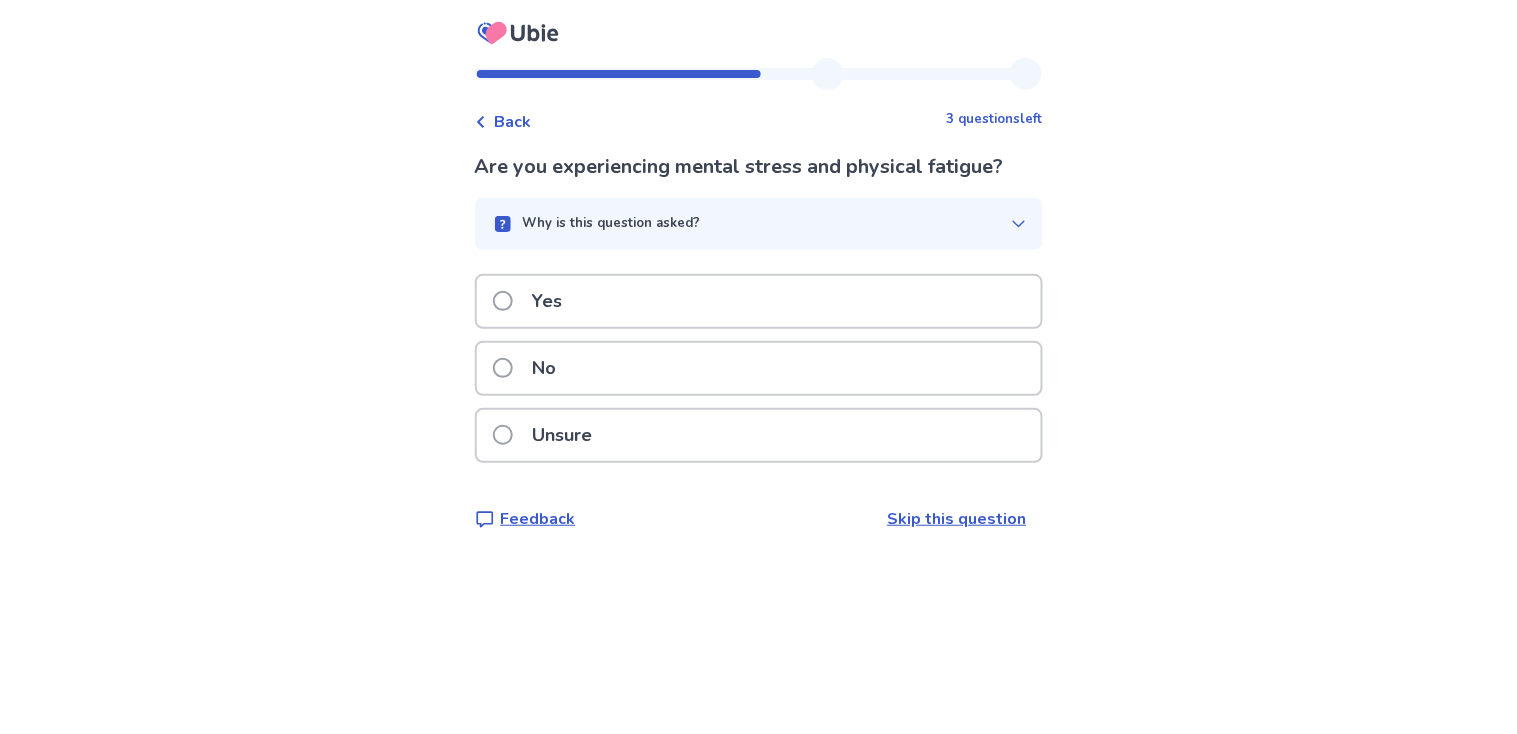 click on "Unsure" at bounding box center [563, 435] 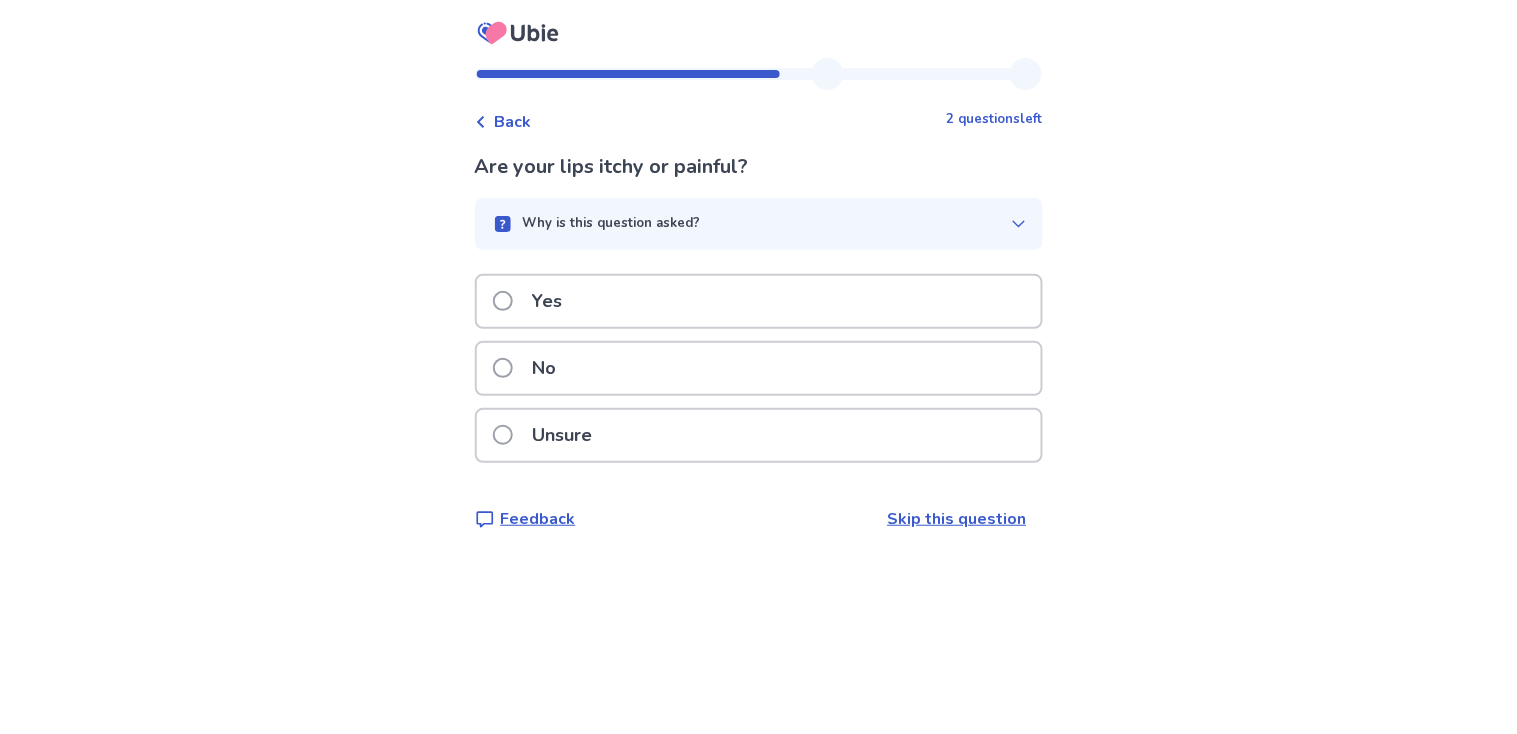 click on "Unsure" at bounding box center [563, 435] 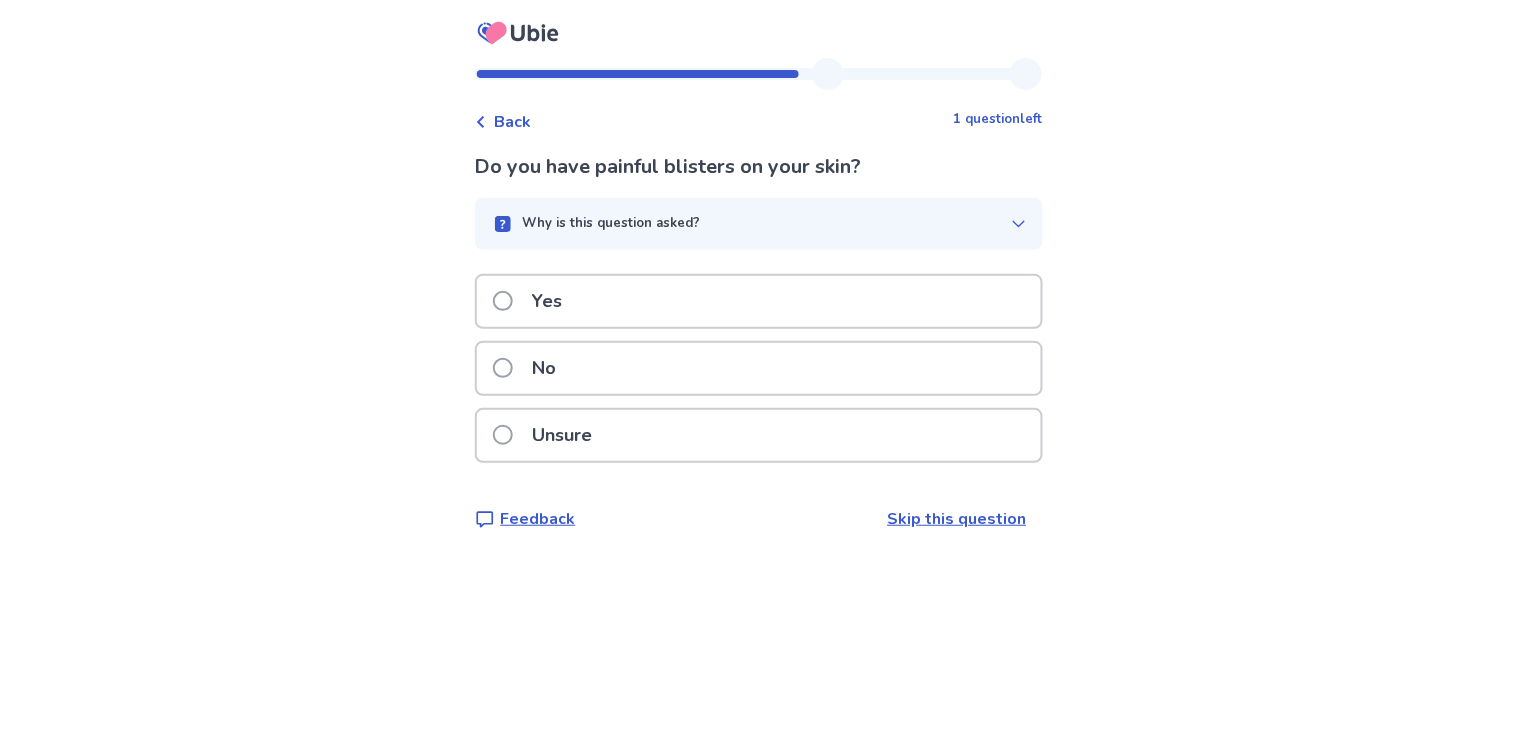 click on "No" at bounding box center (545, 368) 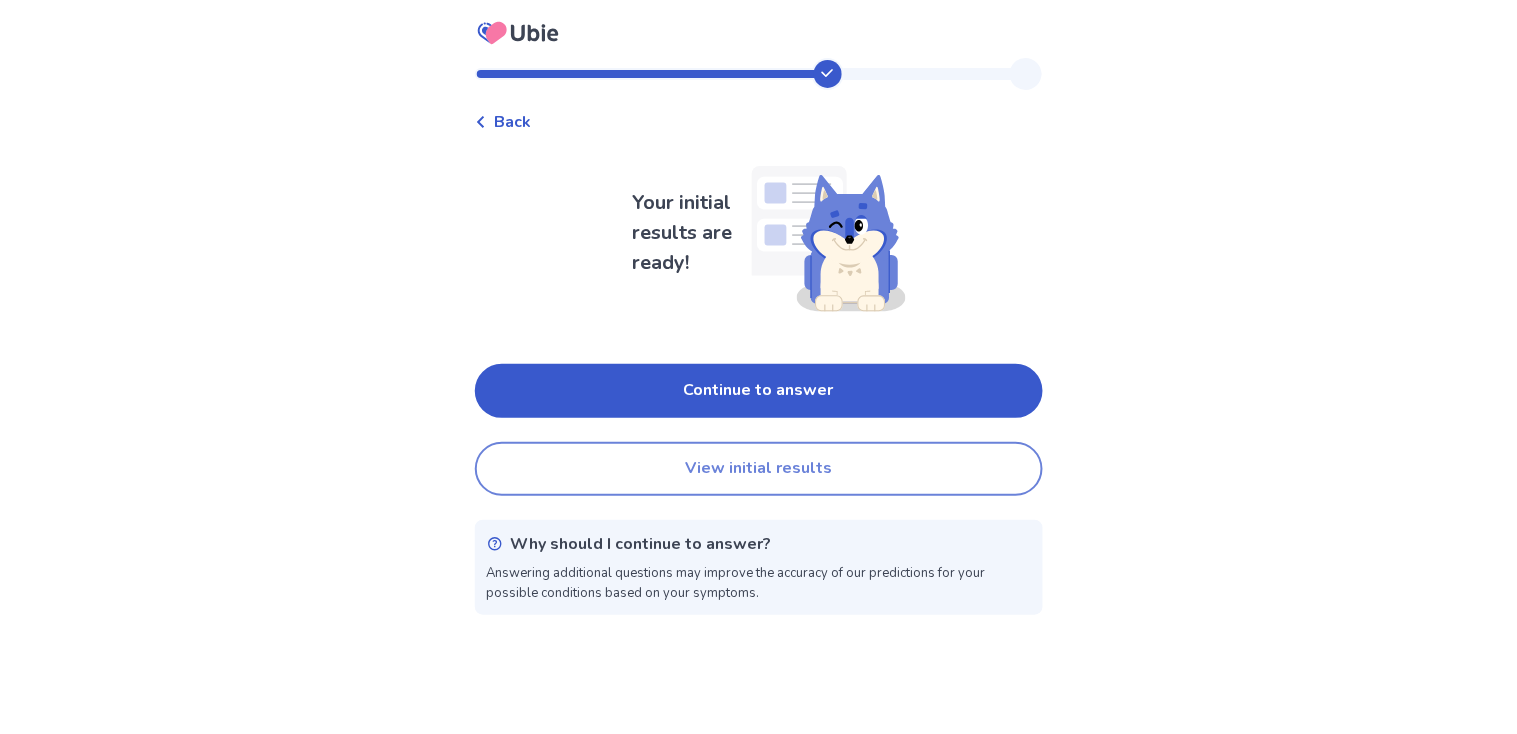 click on "View initial results" at bounding box center (759, 469) 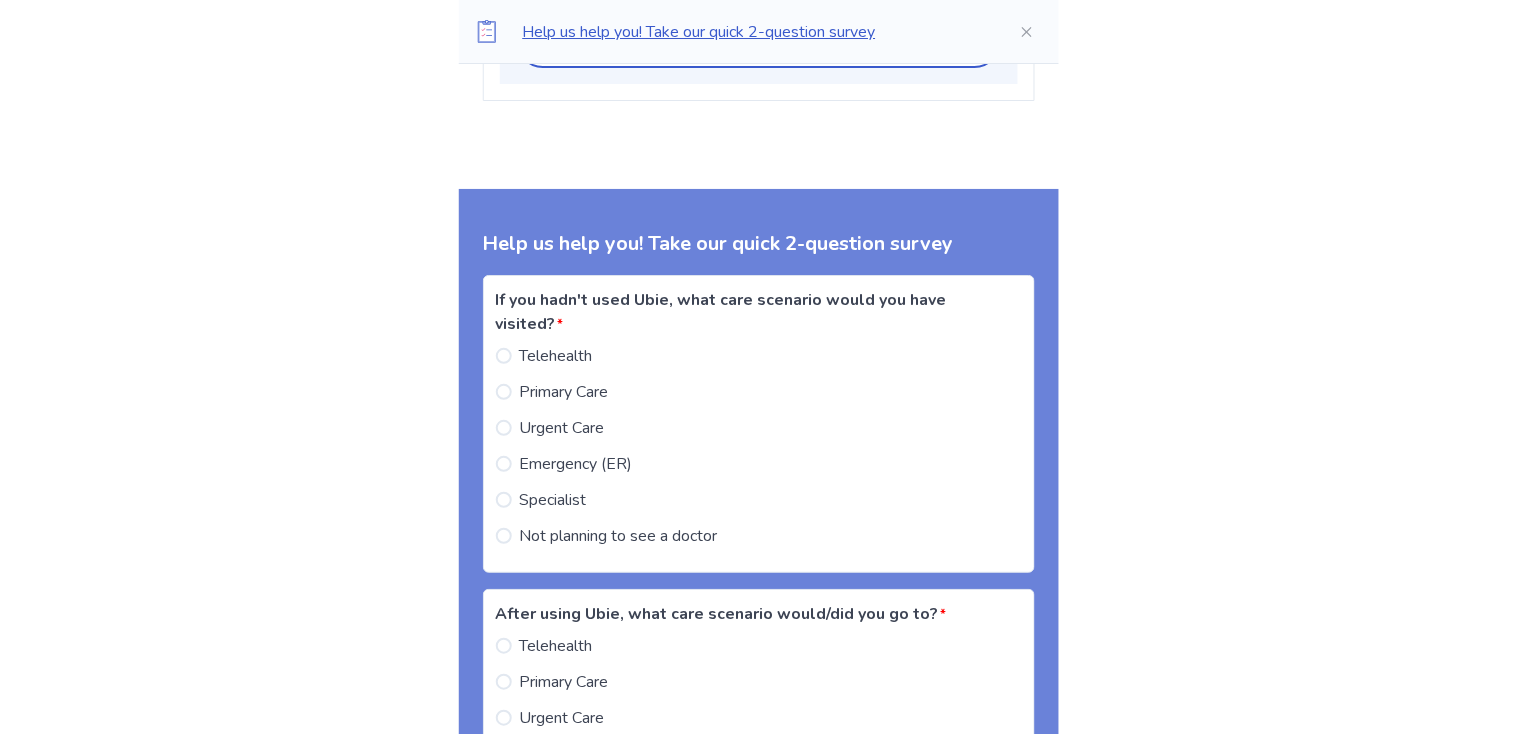 scroll, scrollTop: 1886, scrollLeft: 0, axis: vertical 